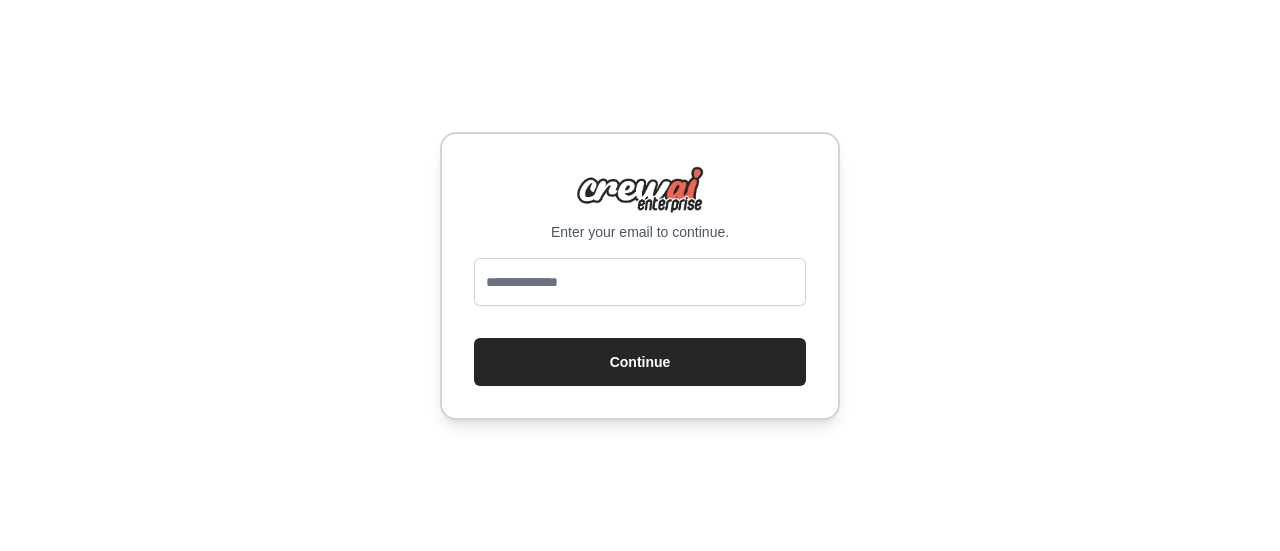 scroll, scrollTop: 0, scrollLeft: 0, axis: both 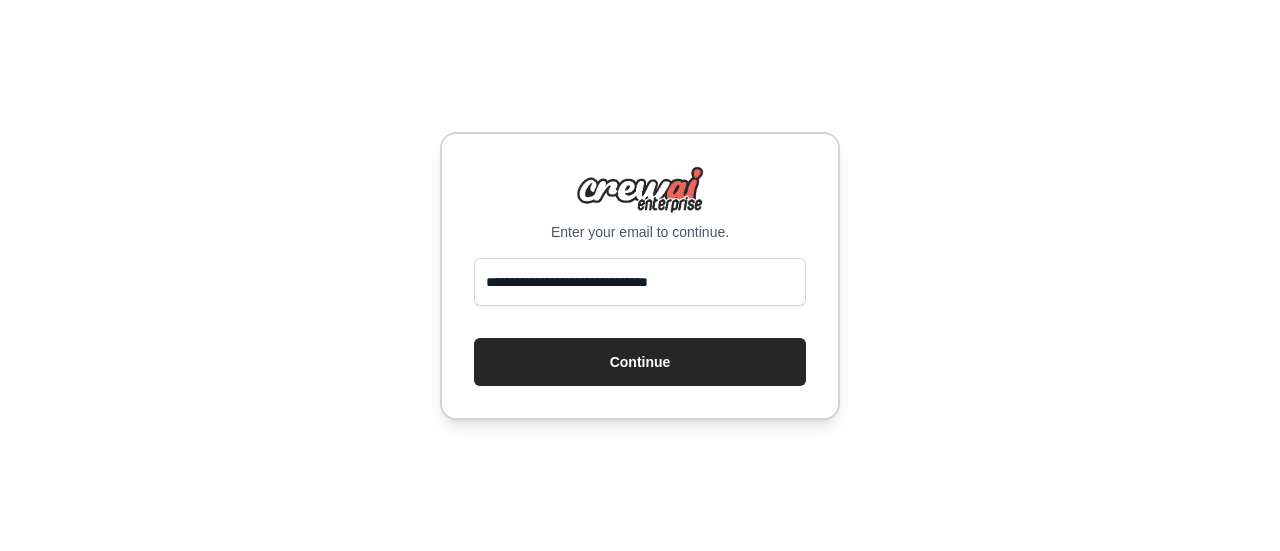 drag, startPoint x: 711, startPoint y: 277, endPoint x: 241, endPoint y: 325, distance: 472.4447 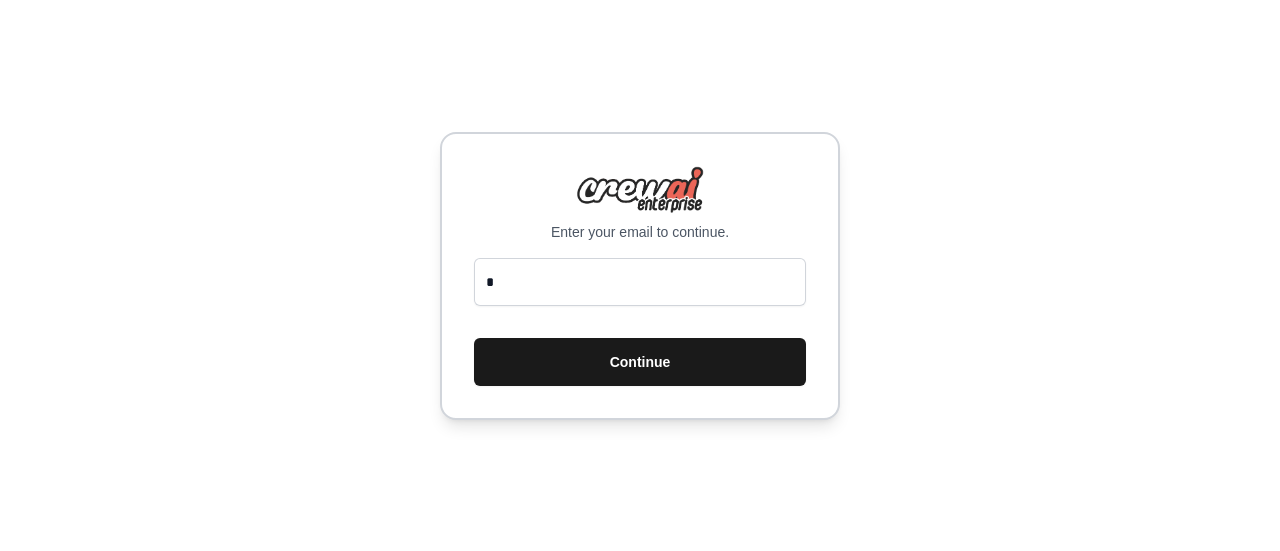 type on "**********" 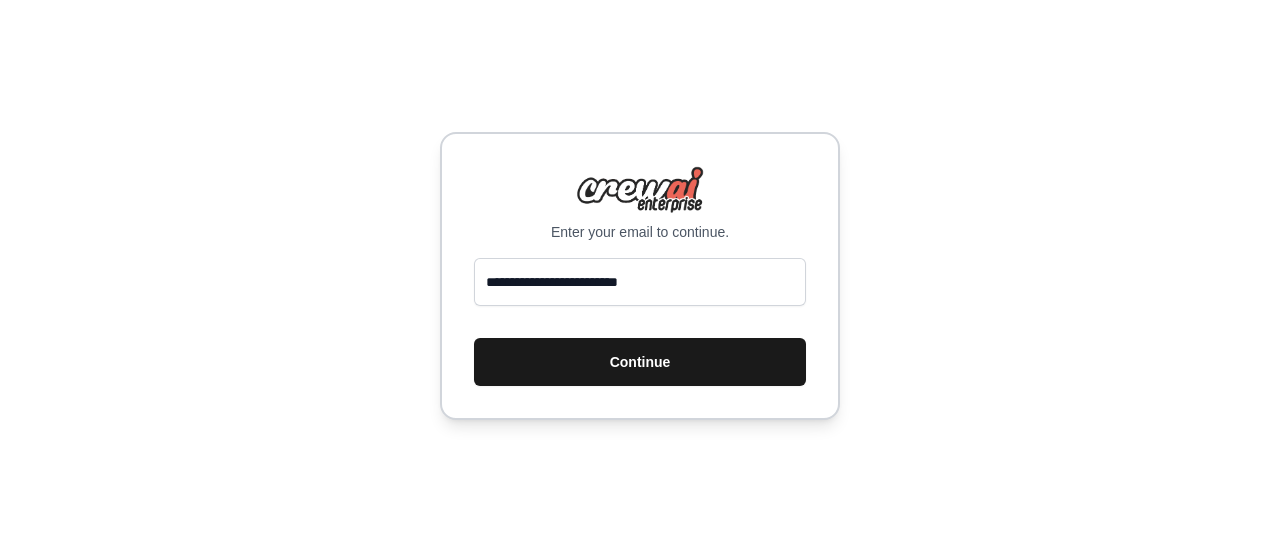 click on "Continue" at bounding box center (640, 362) 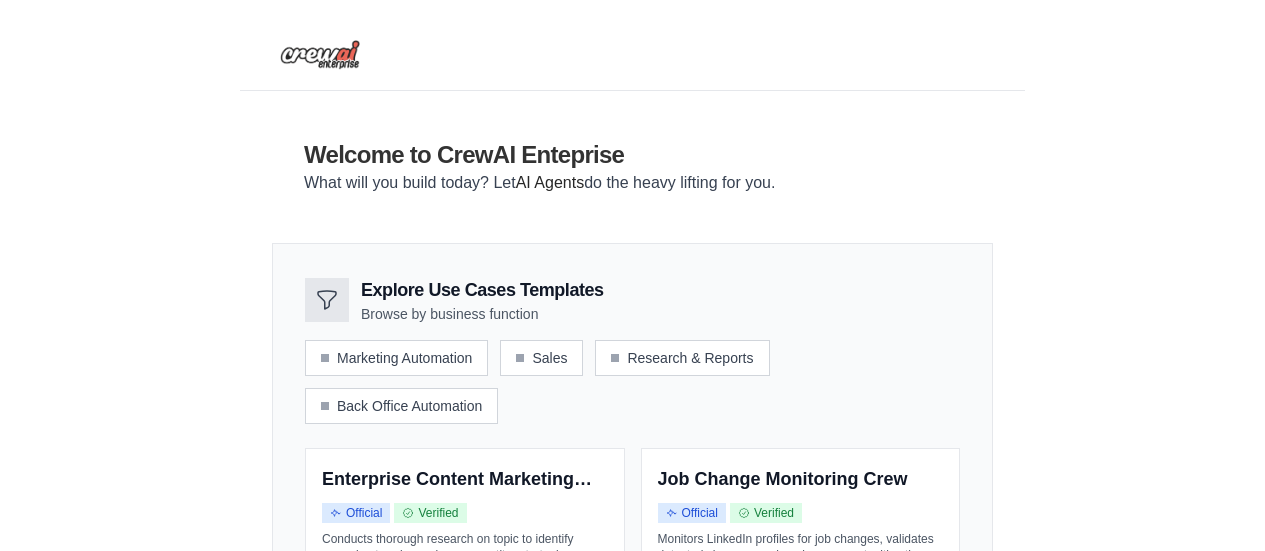 scroll, scrollTop: 0, scrollLeft: 0, axis: both 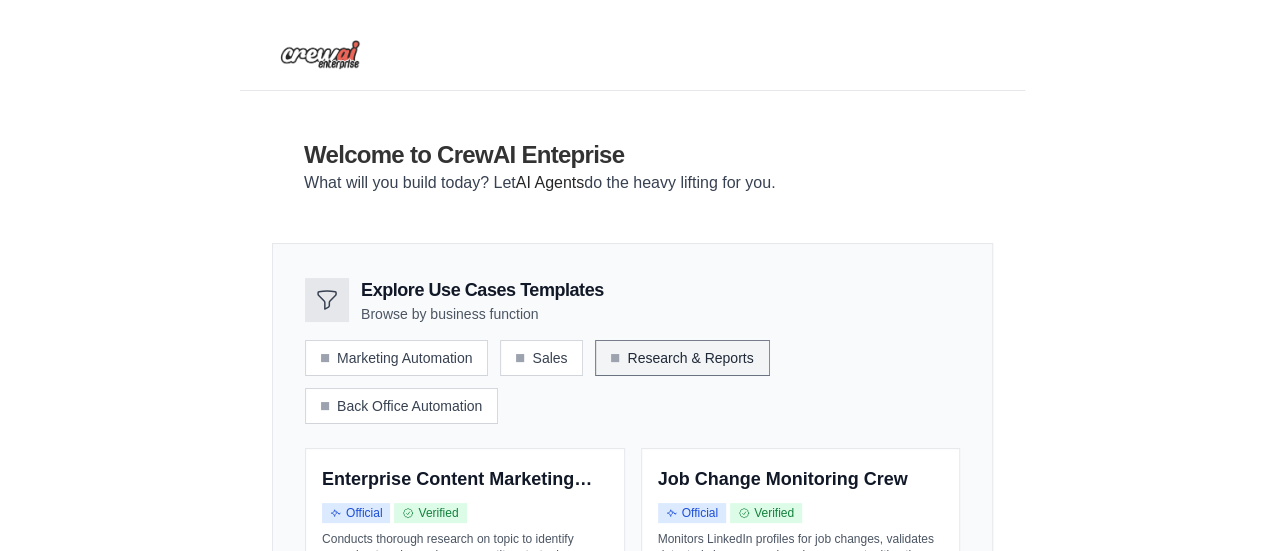 click on "Research & Reports" at bounding box center [682, 358] 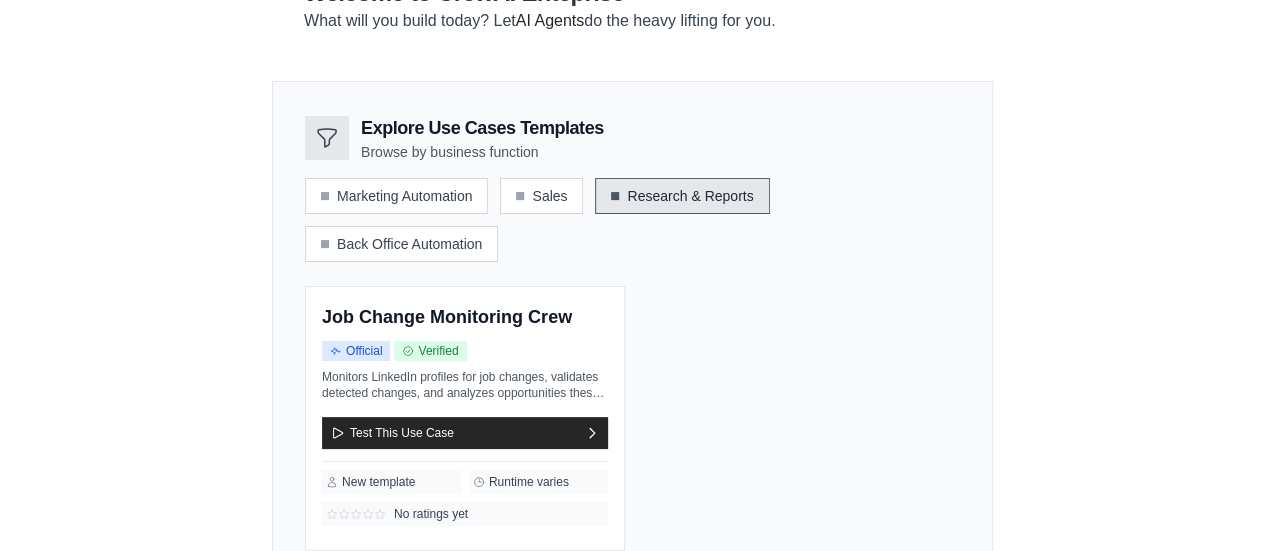 scroll, scrollTop: 286, scrollLeft: 0, axis: vertical 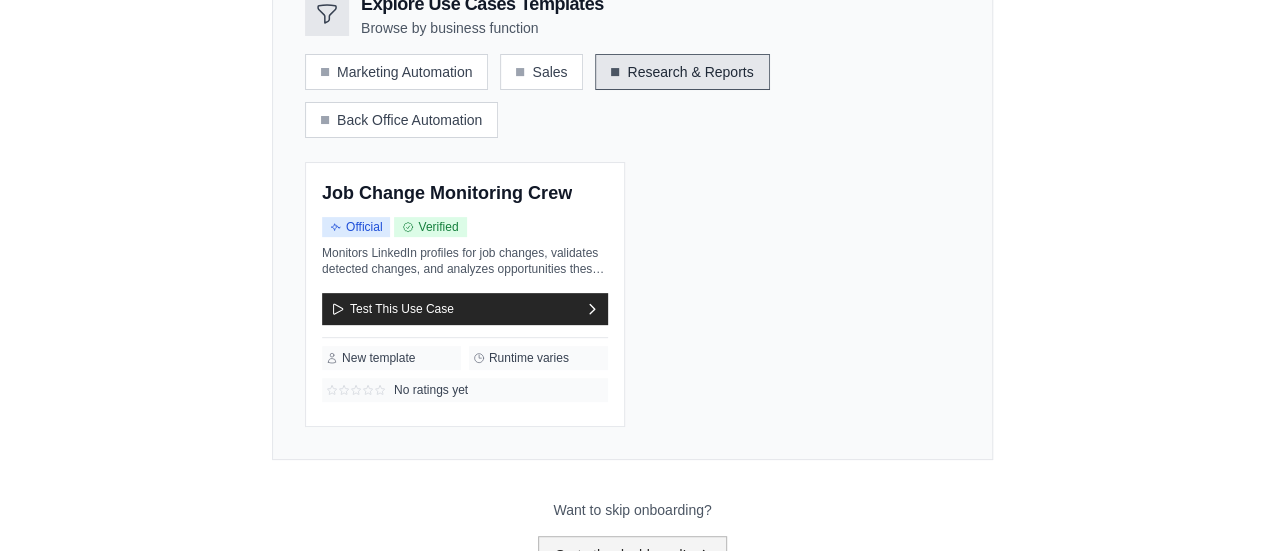click on "Go to the dashboard!" at bounding box center [633, 555] 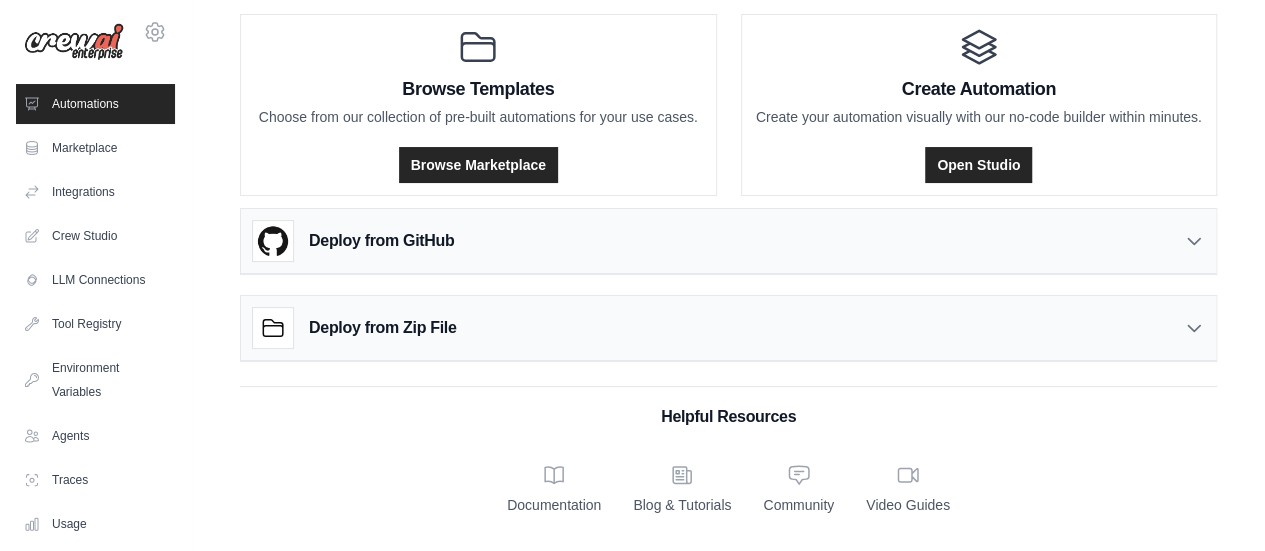 scroll, scrollTop: 0, scrollLeft: 0, axis: both 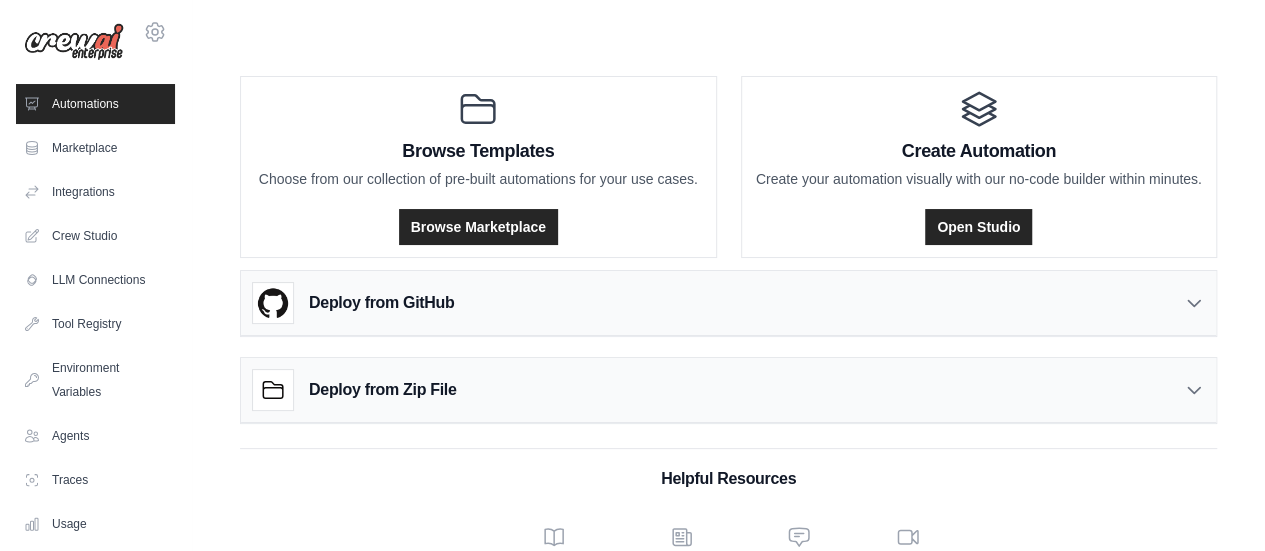click at bounding box center (74, 42) 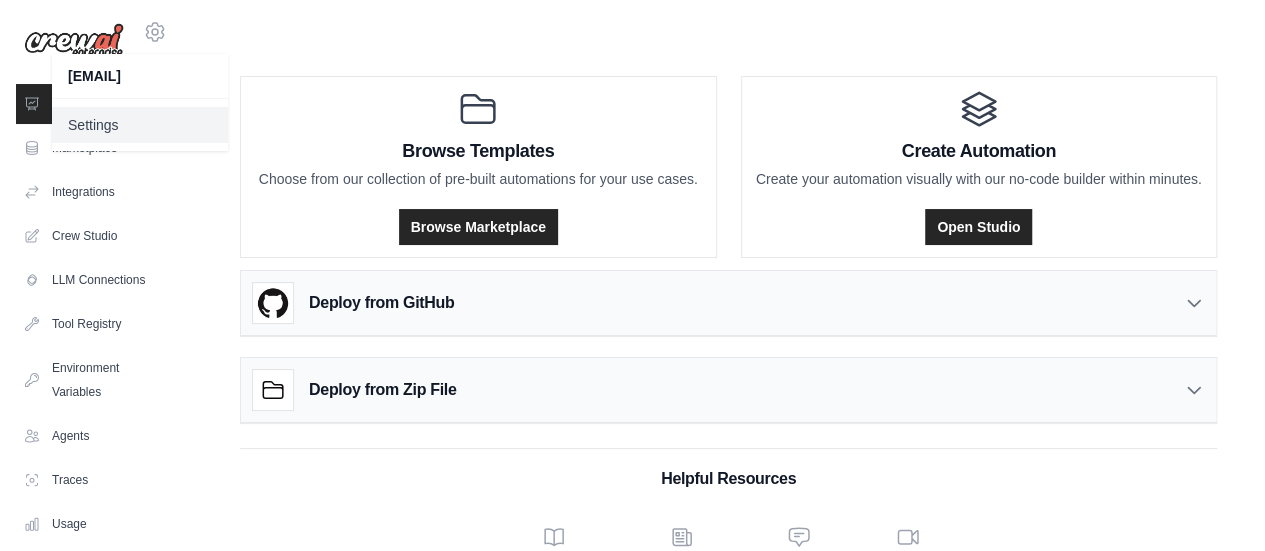 click on "Settings" at bounding box center (140, 125) 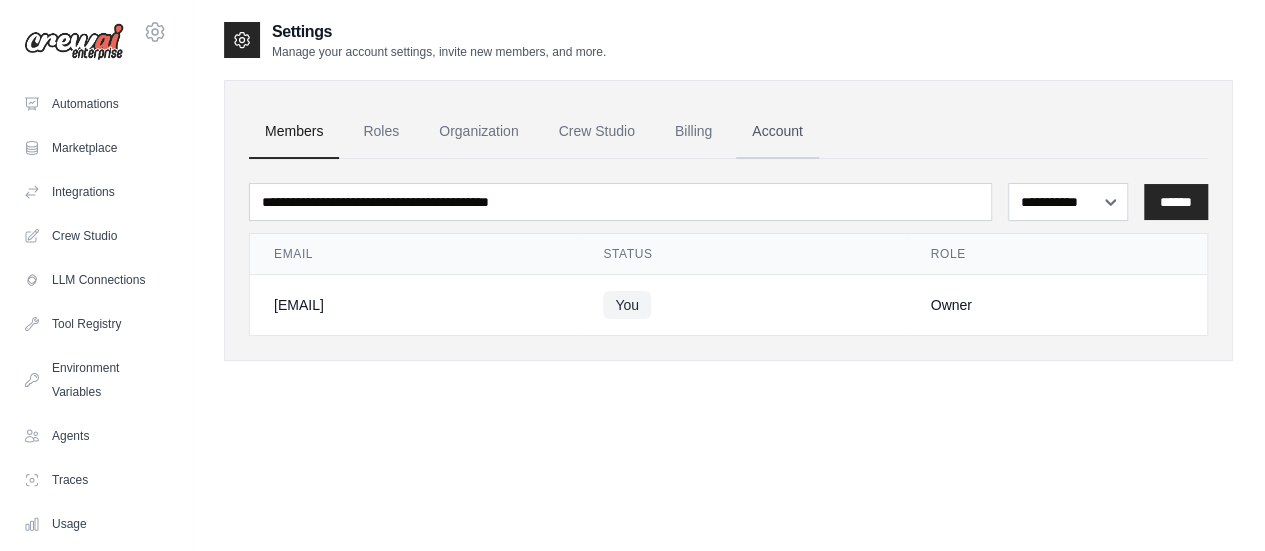 click on "Account" at bounding box center (777, 132) 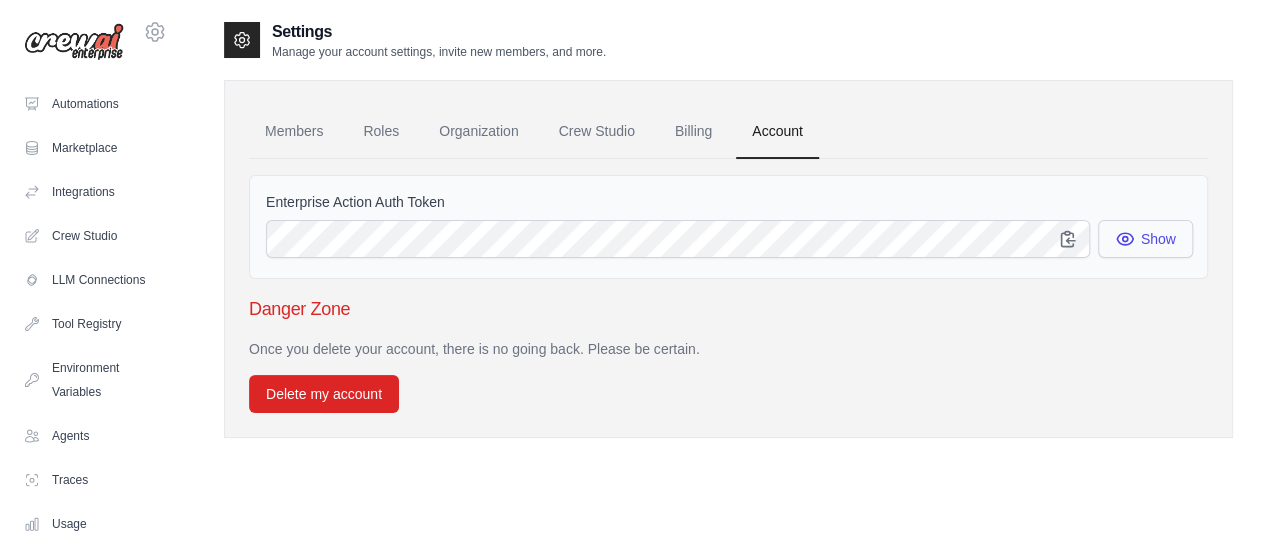 click on "Show" at bounding box center (1145, 239) 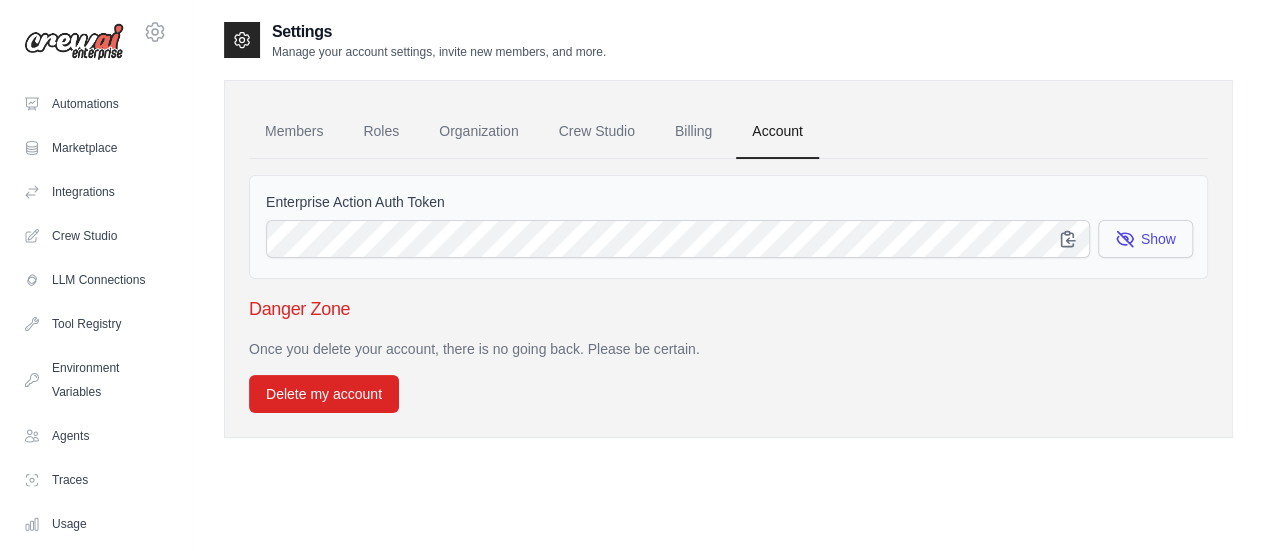 click on "Show" at bounding box center [1145, 239] 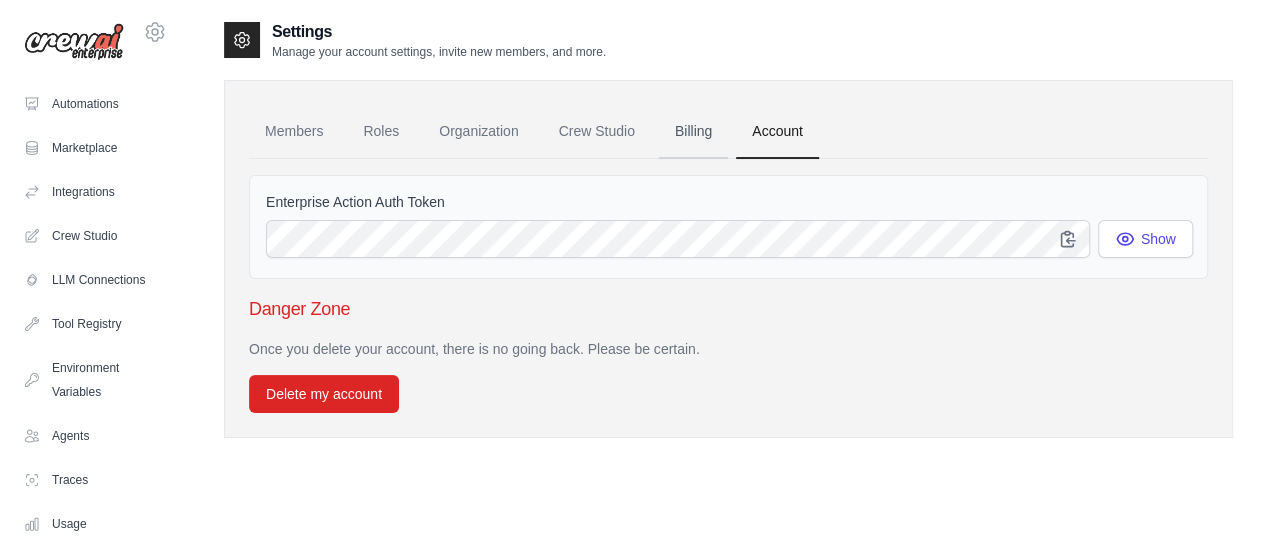 click on "Billing" at bounding box center (693, 132) 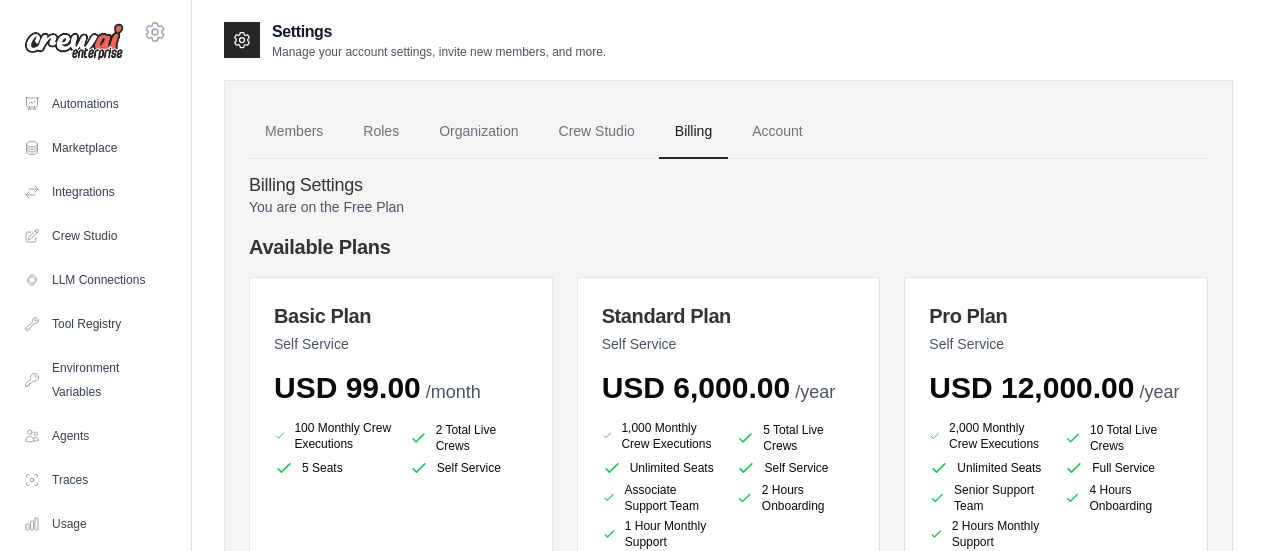 scroll, scrollTop: 0, scrollLeft: 0, axis: both 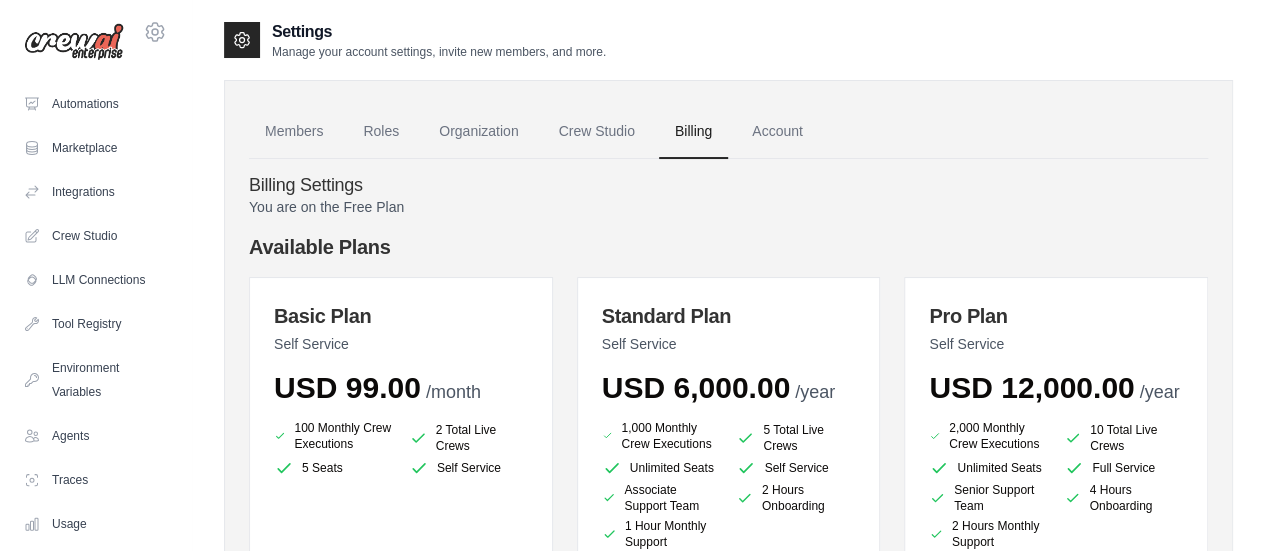 click on "Organization" at bounding box center (478, 132) 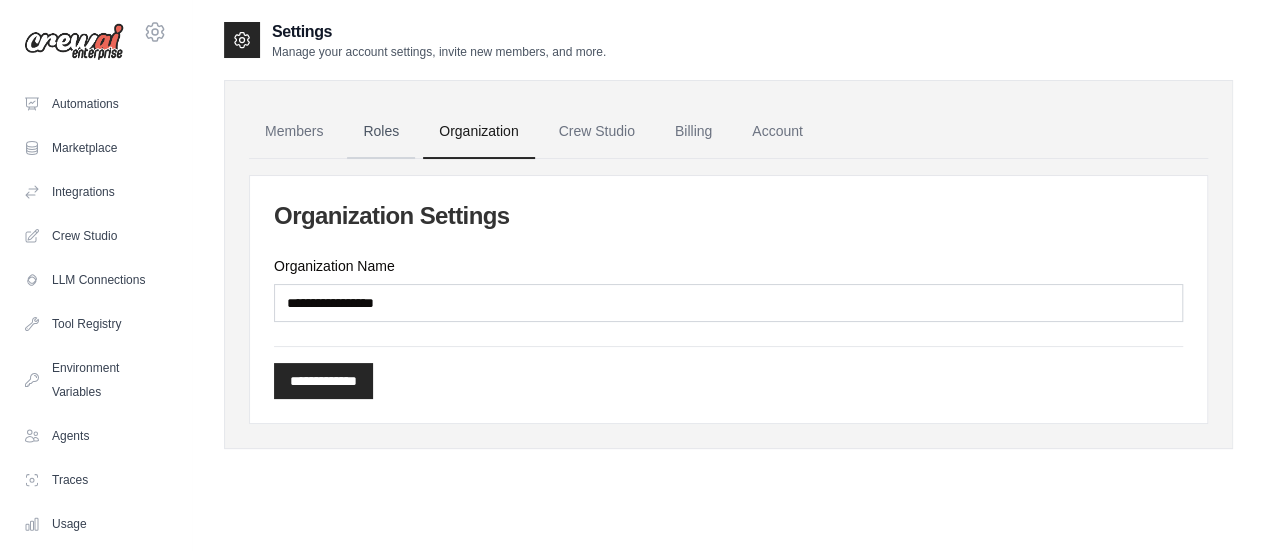 click on "Roles" at bounding box center (381, 132) 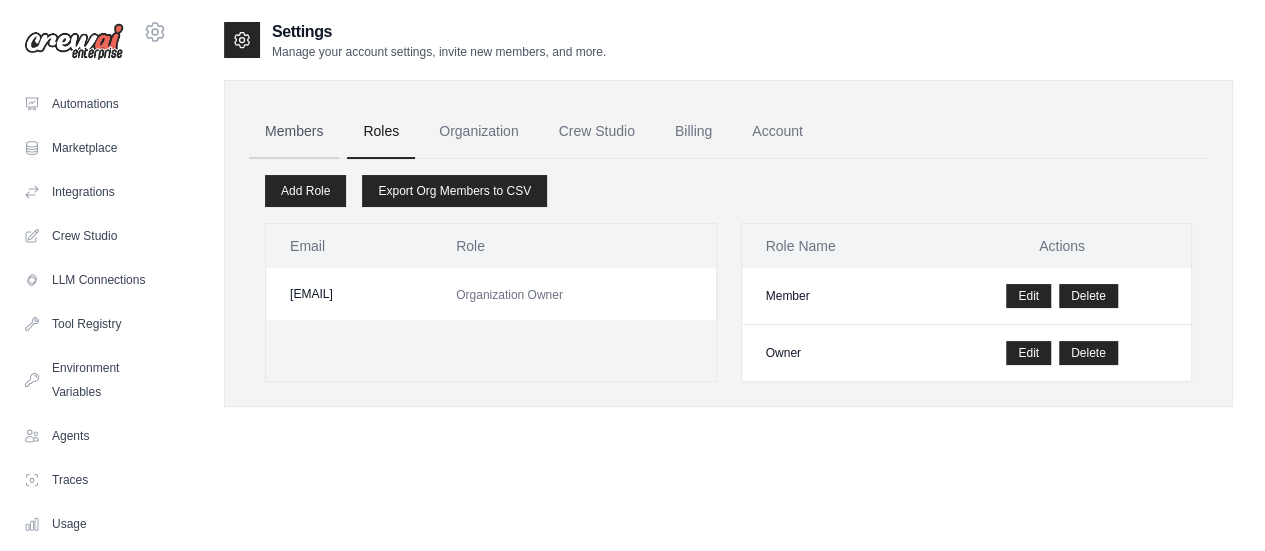 click on "Members" at bounding box center [294, 132] 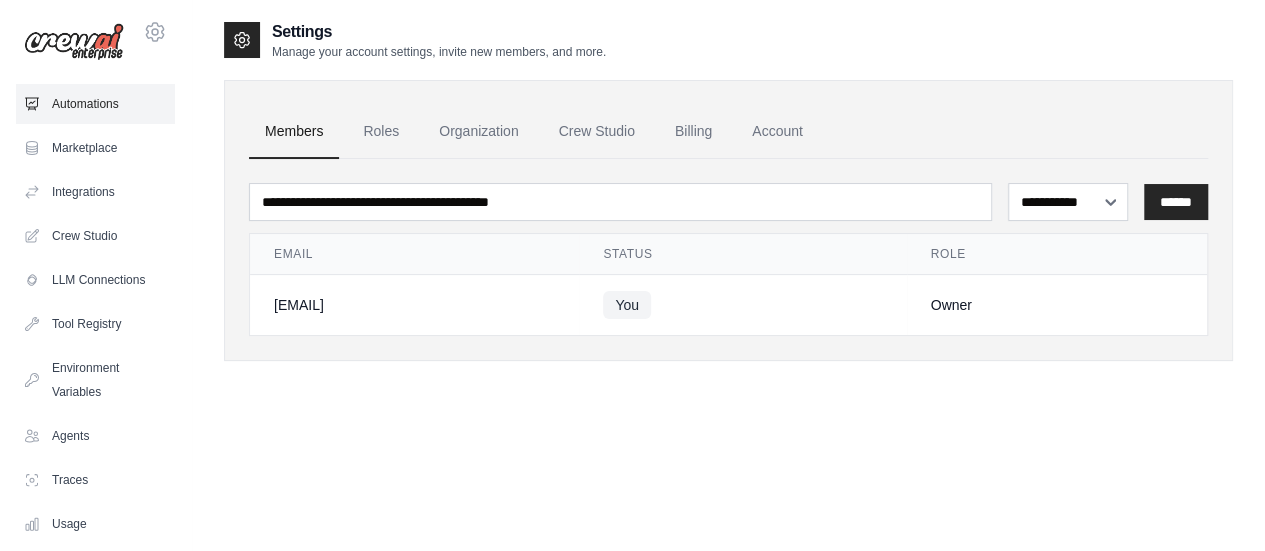 click on "Automations" at bounding box center (95, 104) 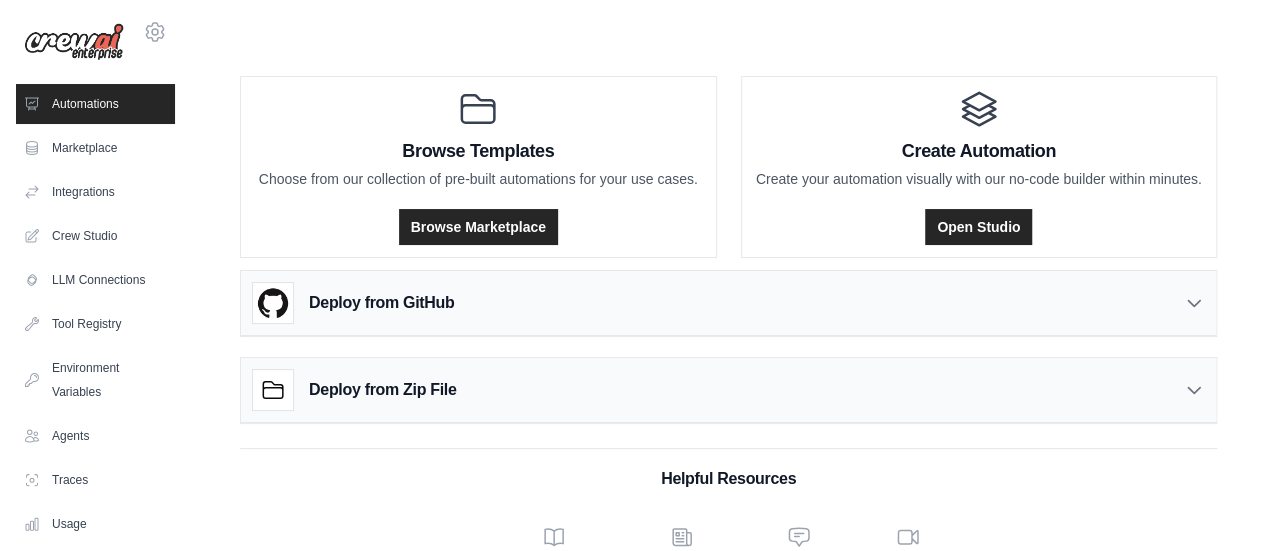 click on "Automations" at bounding box center (95, 104) 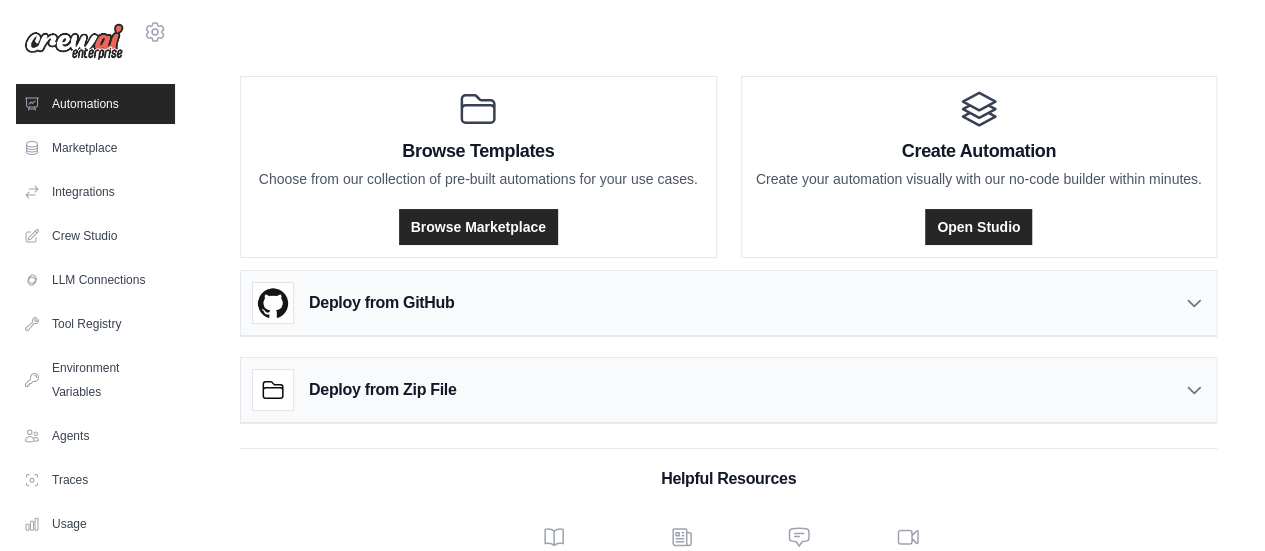click on "Marketplace" at bounding box center [95, 148] 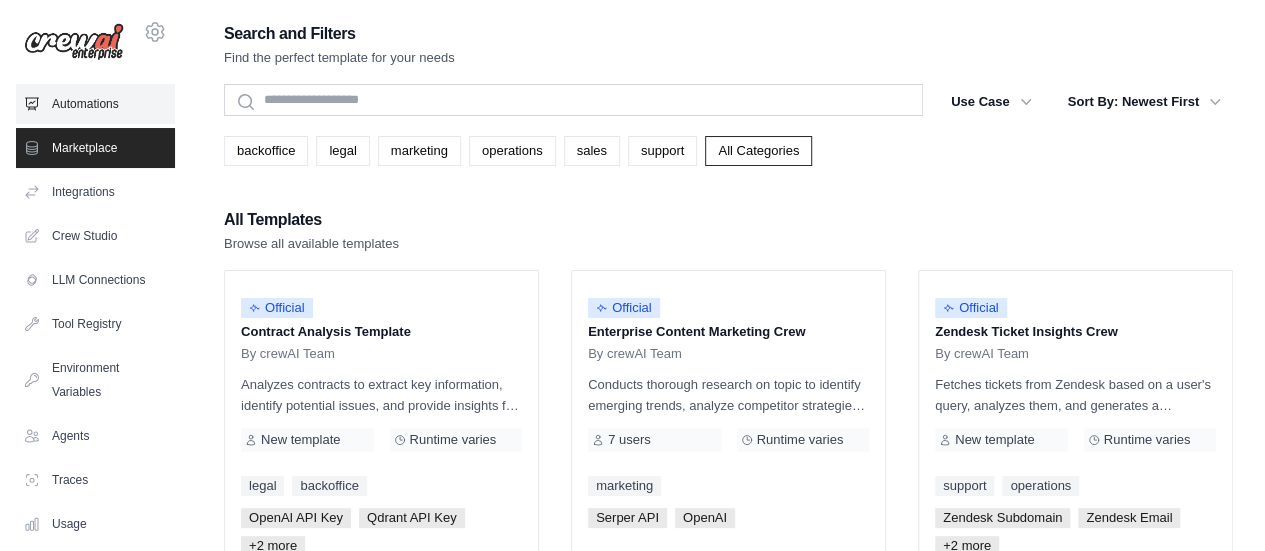 click on "Automations" at bounding box center [95, 104] 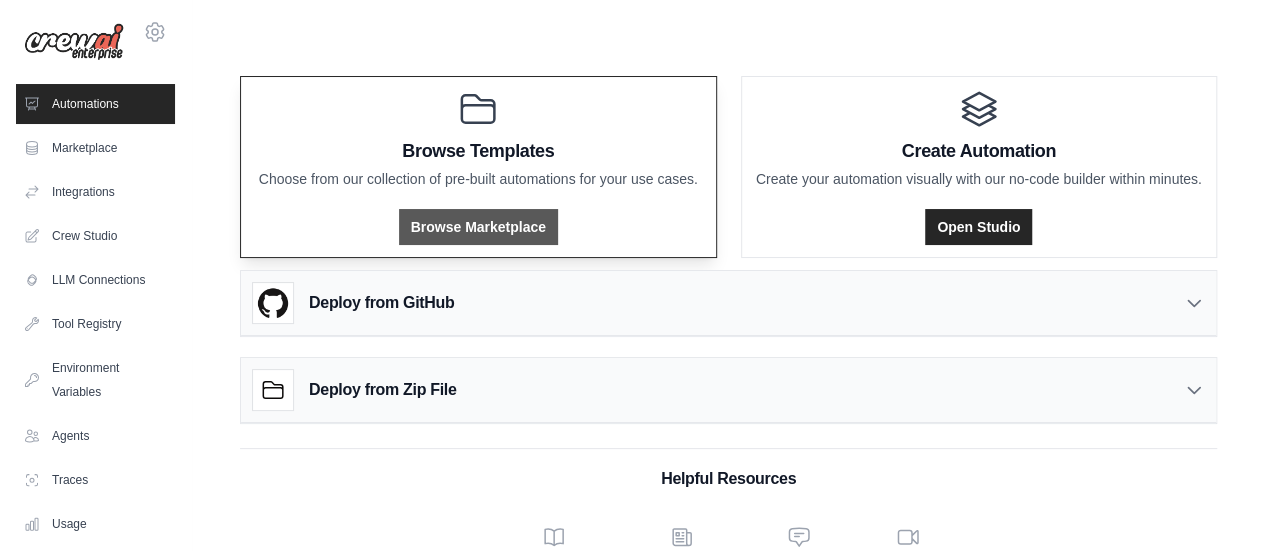 click on "Browse Marketplace" at bounding box center [478, 227] 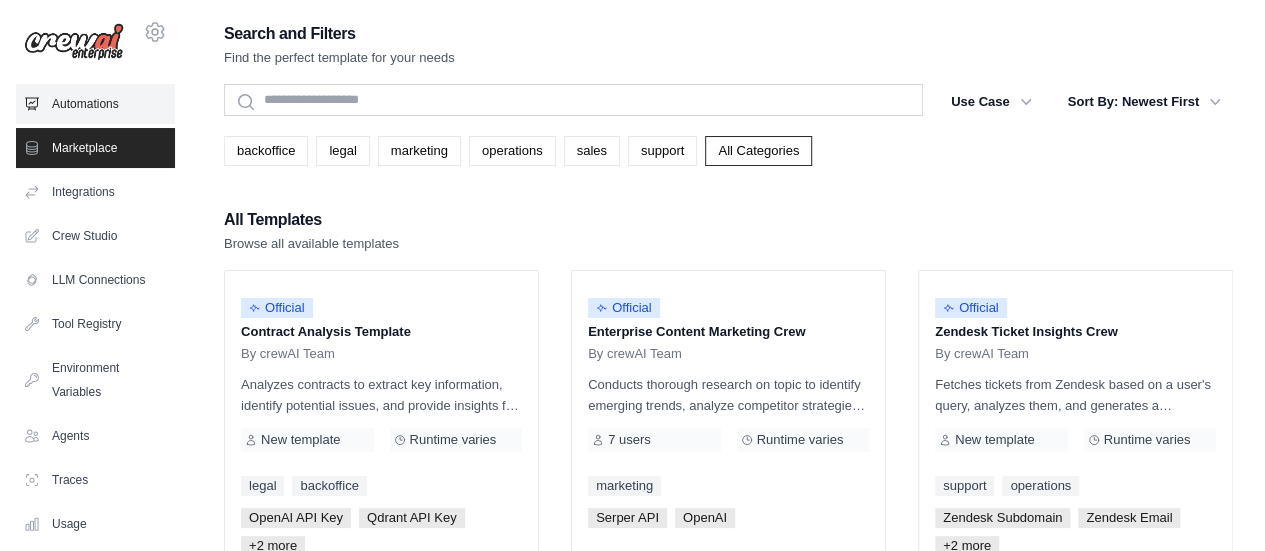 click on "Automations" at bounding box center [95, 104] 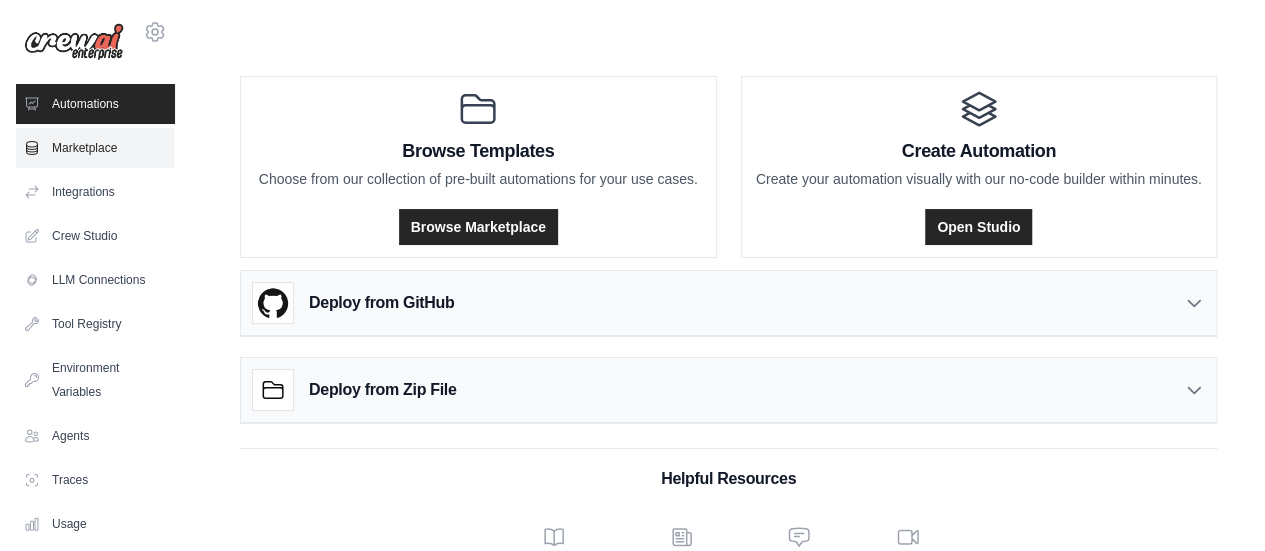 click on "Marketplace" at bounding box center (95, 148) 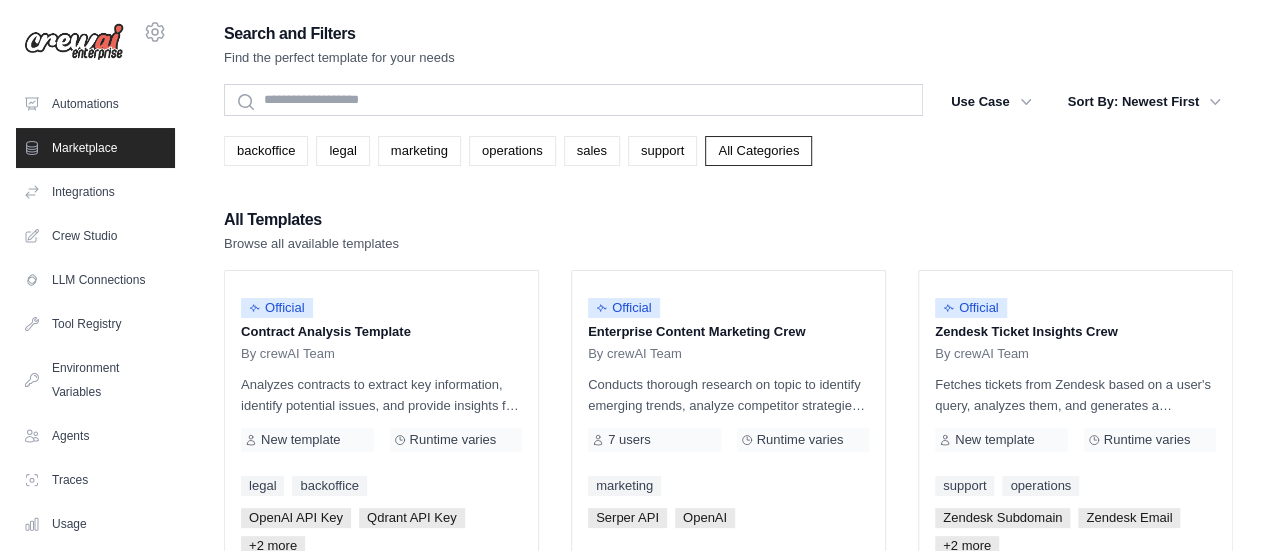 click on "Automations" at bounding box center (95, 104) 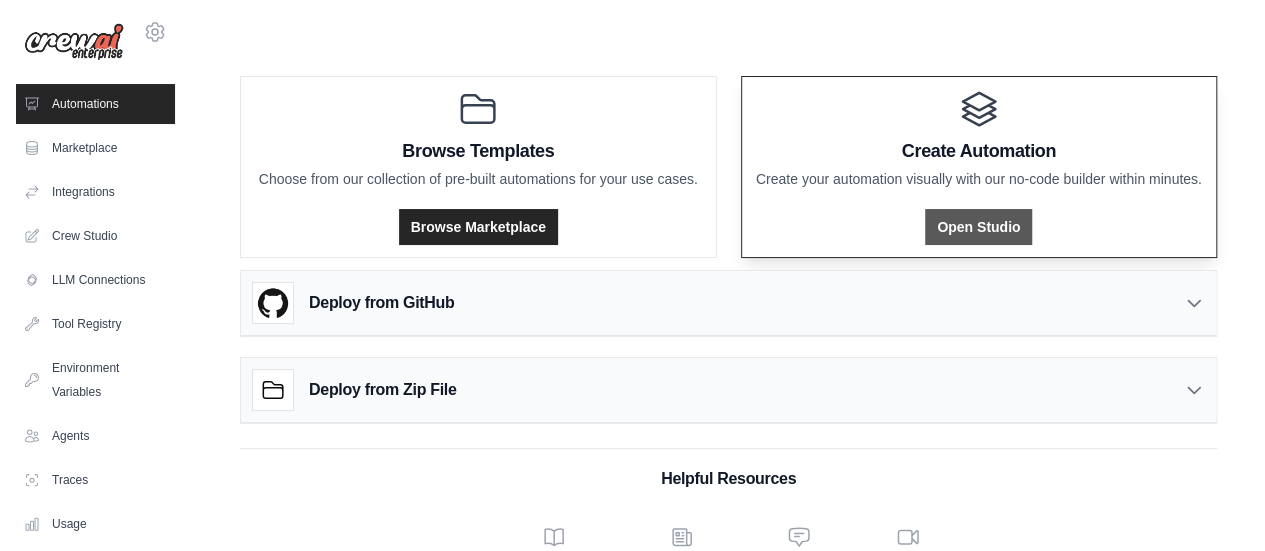 click on "Open Studio" at bounding box center (978, 227) 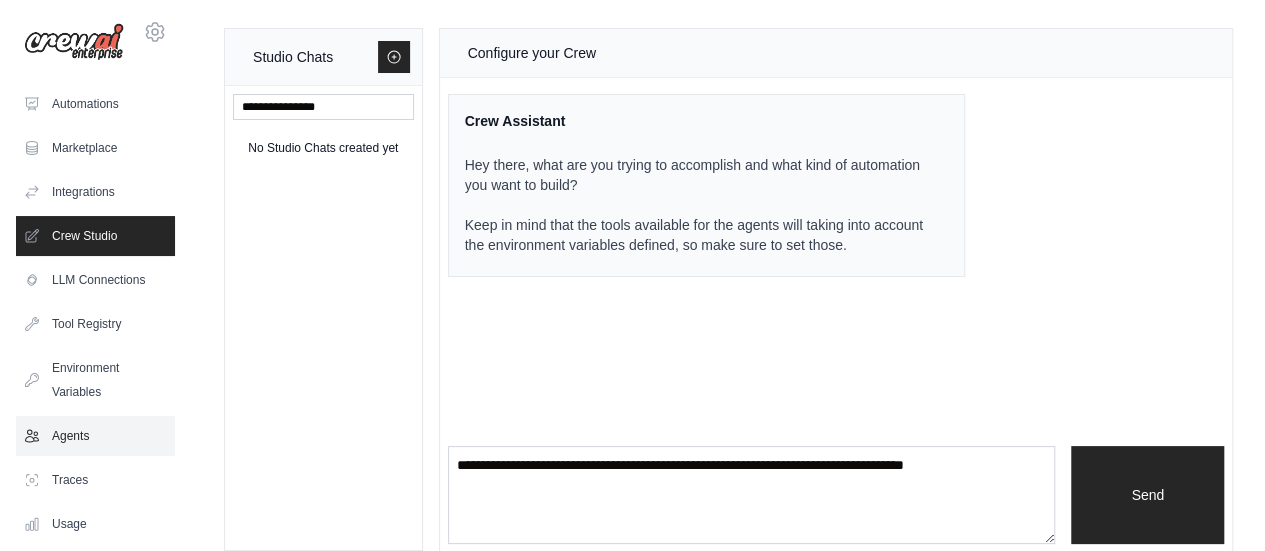 click on "Agents" at bounding box center [95, 436] 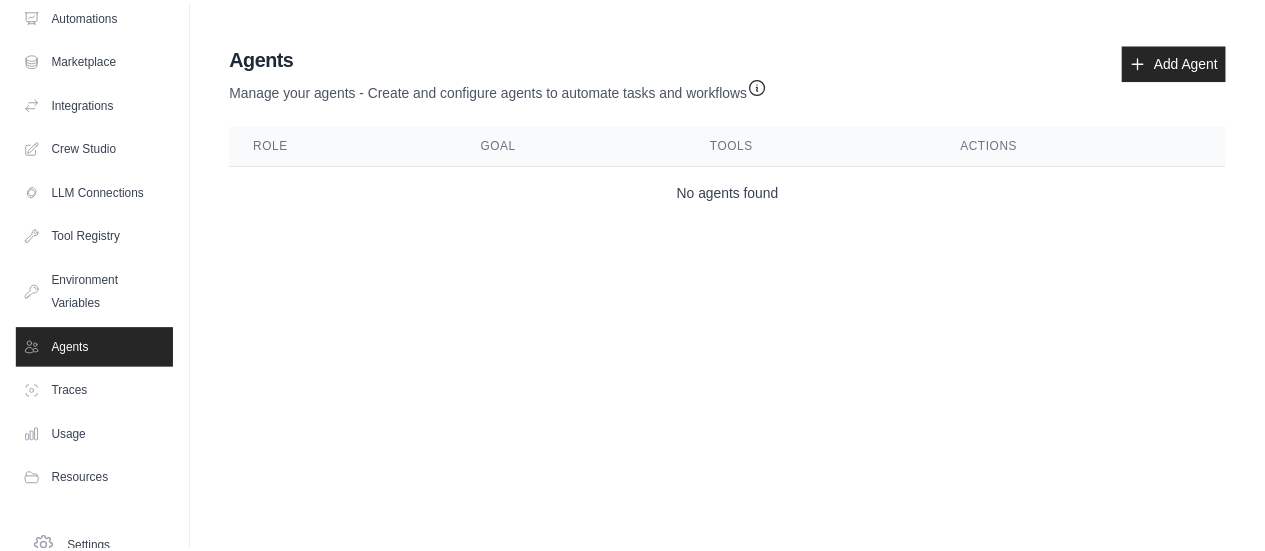 scroll, scrollTop: 166, scrollLeft: 0, axis: vertical 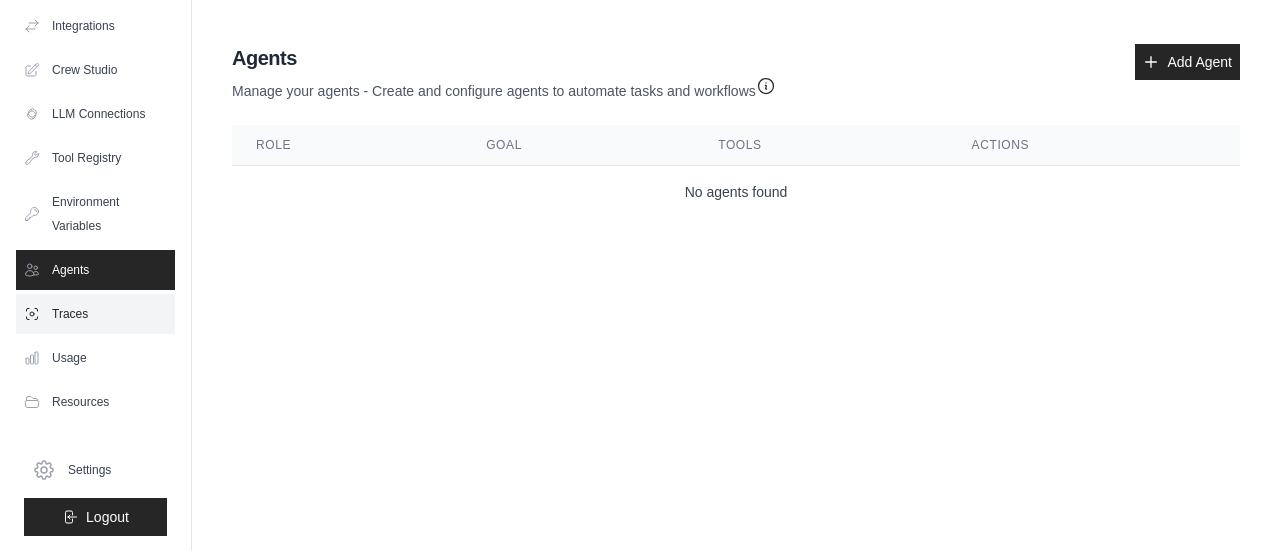 click on "Traces" at bounding box center [95, 314] 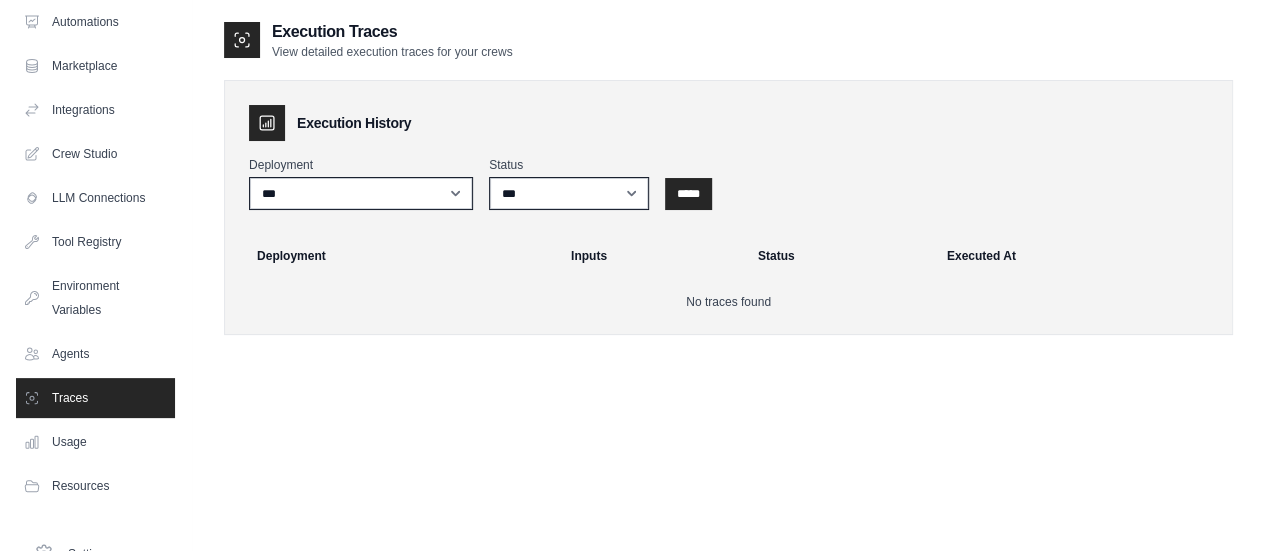 scroll, scrollTop: 166, scrollLeft: 0, axis: vertical 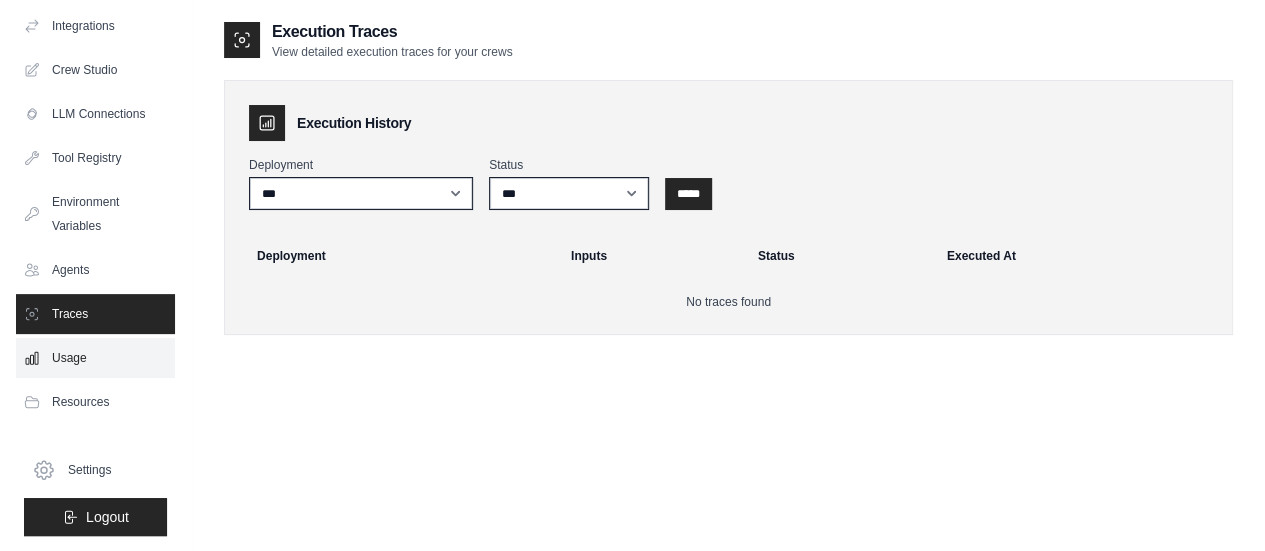 click on "Usage" at bounding box center [95, 358] 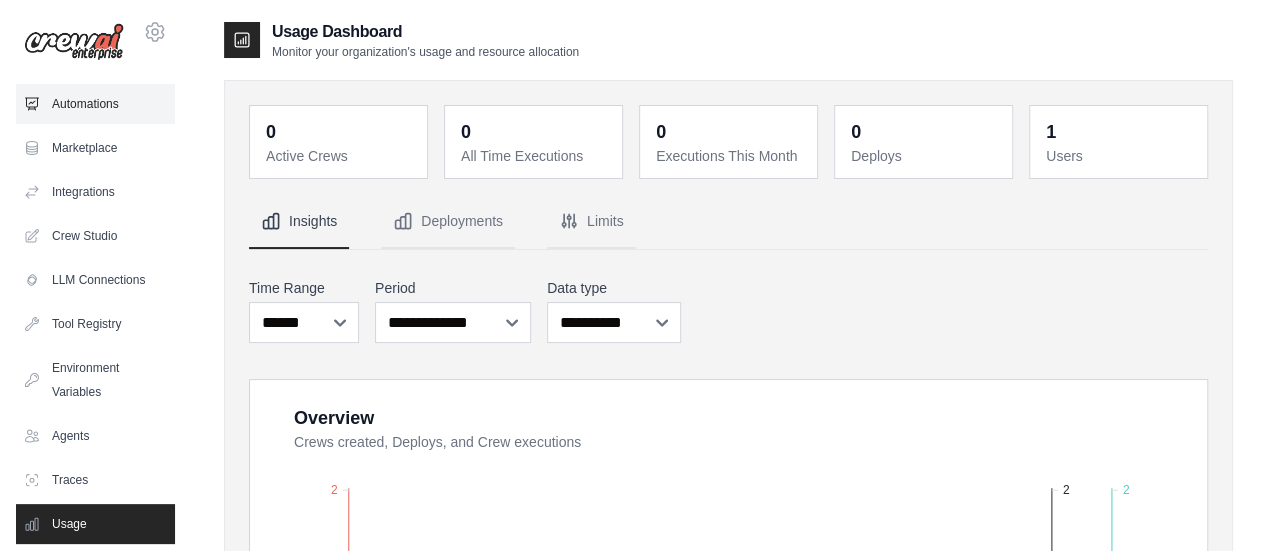 click on "Automations" at bounding box center (95, 104) 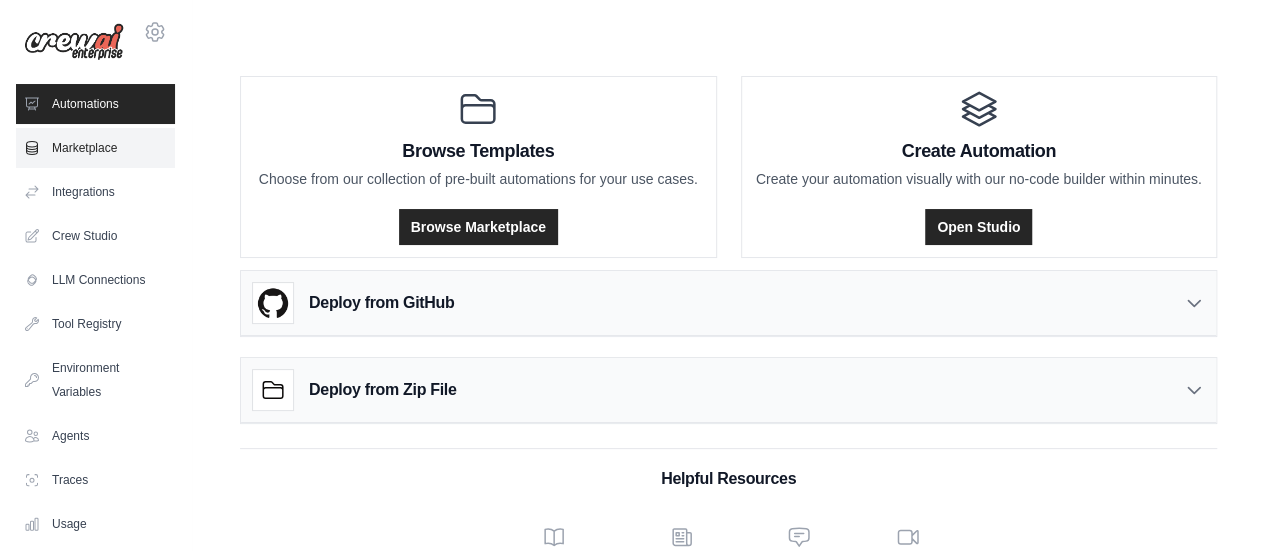 click on "Marketplace" at bounding box center (95, 148) 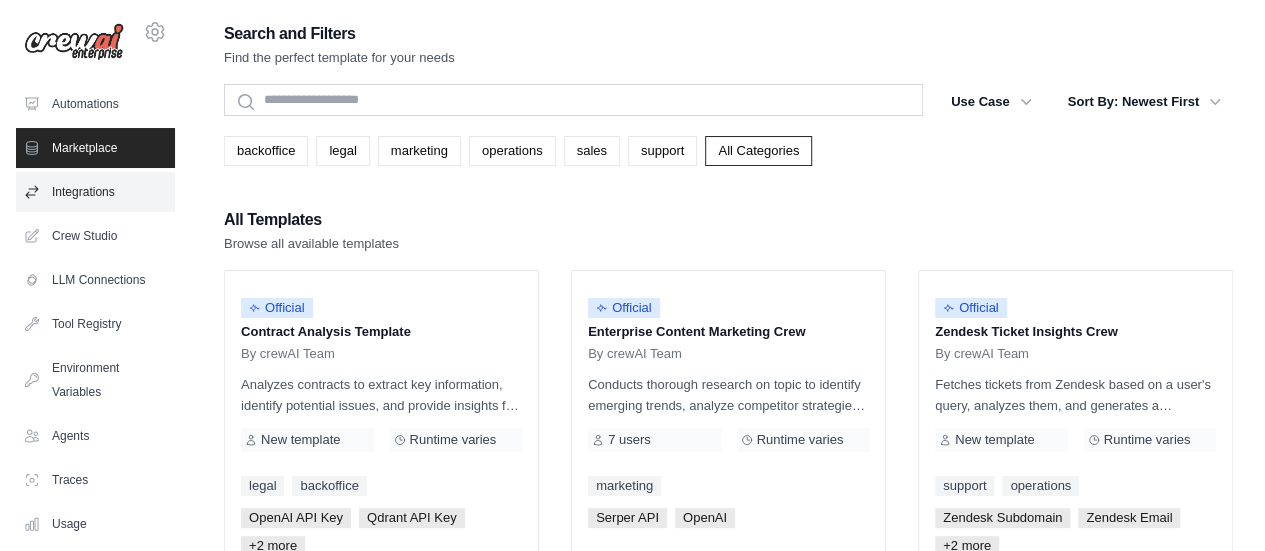 click on "Integrations" at bounding box center (95, 192) 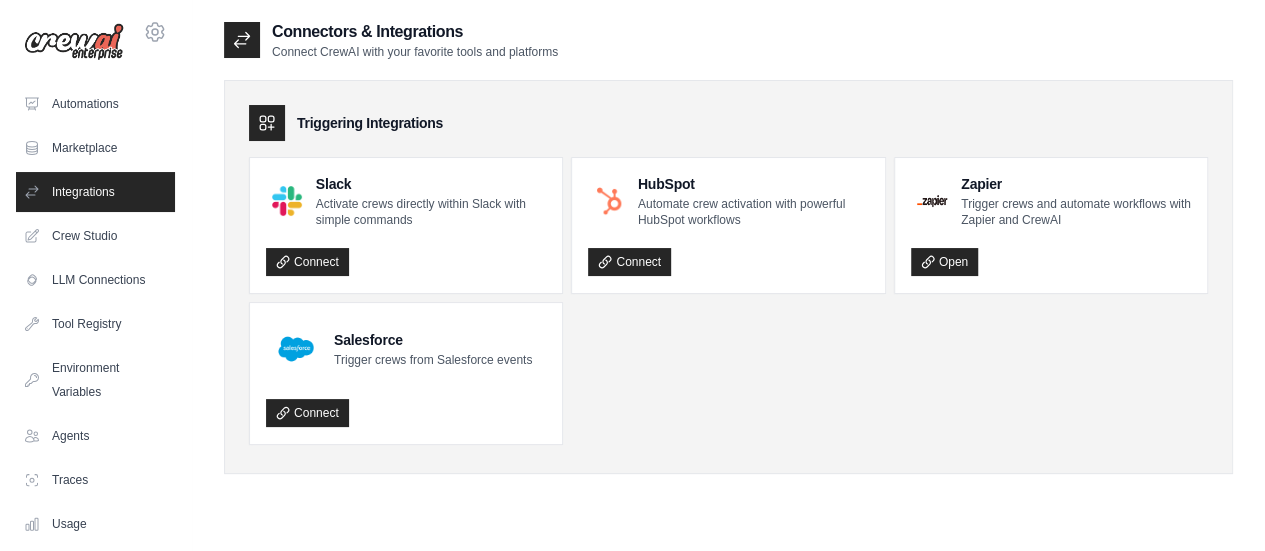 click on "Crew Studio" at bounding box center [95, 236] 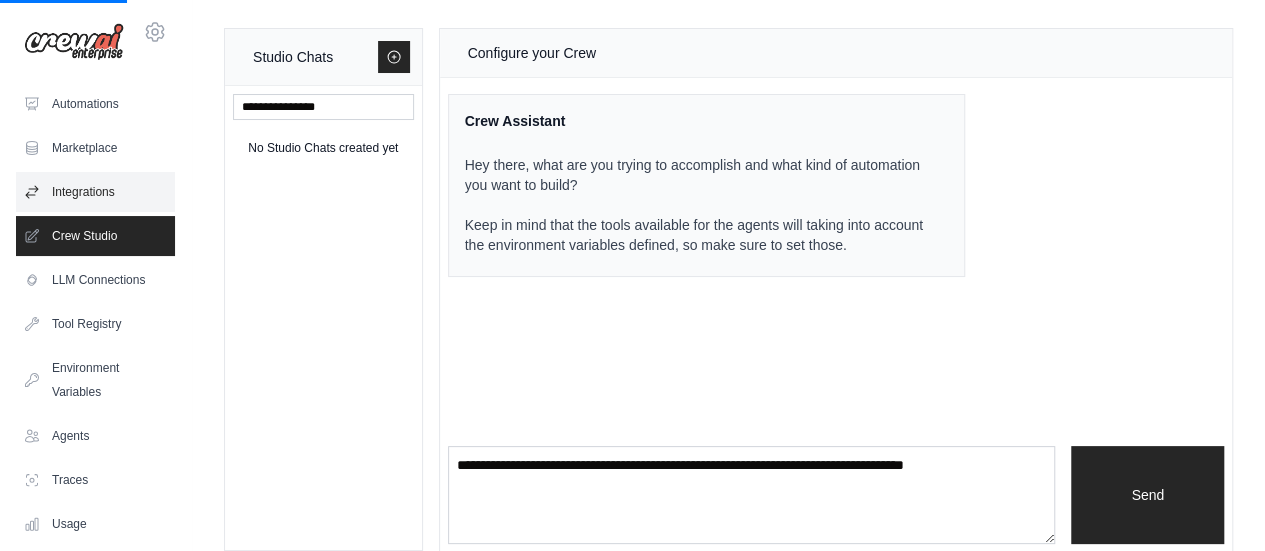 click on "Integrations" at bounding box center (95, 192) 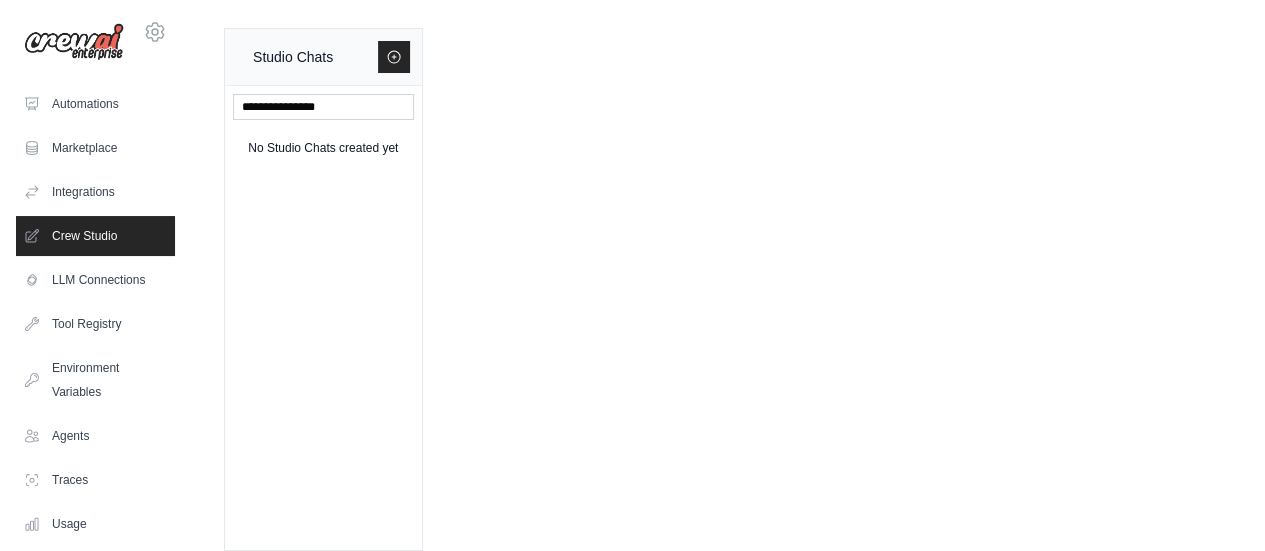 scroll, scrollTop: 100, scrollLeft: 0, axis: vertical 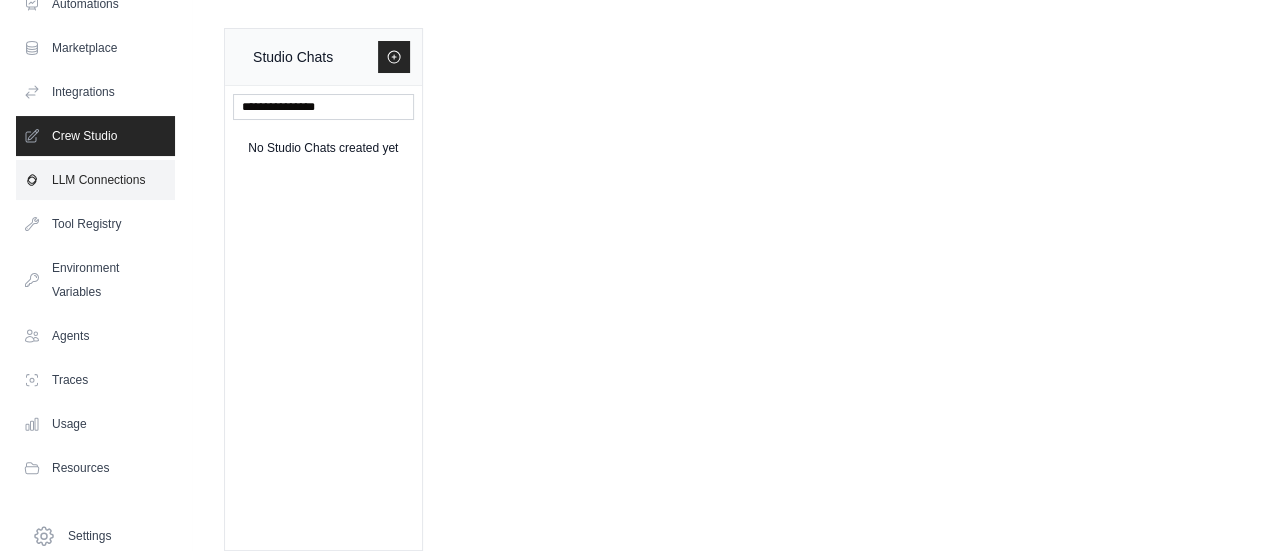 click on "LLM Connections" at bounding box center [95, 180] 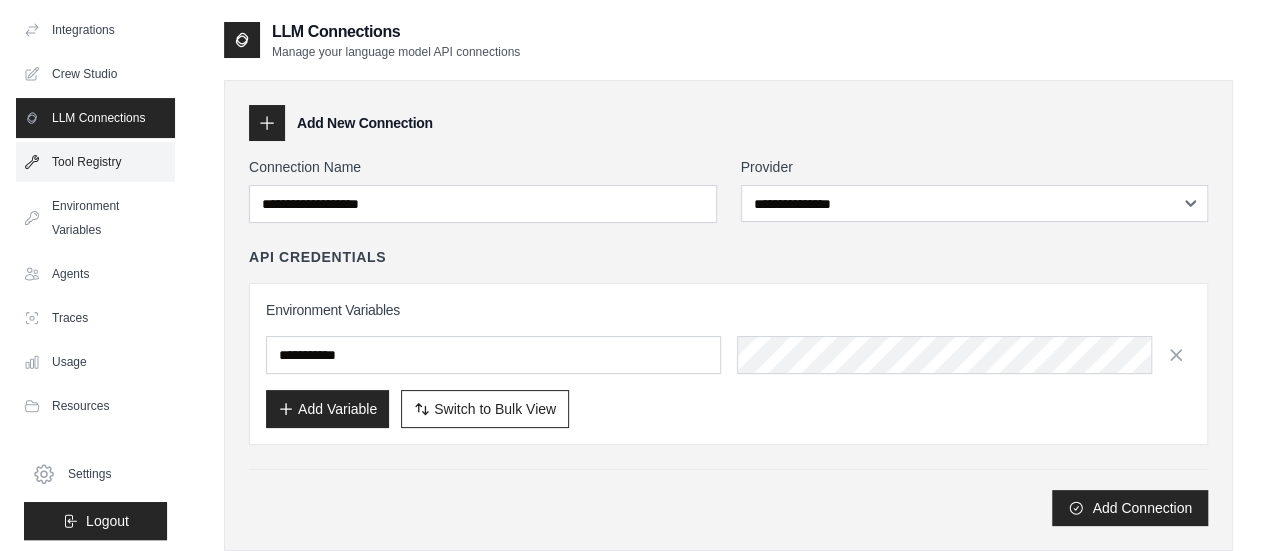scroll, scrollTop: 166, scrollLeft: 0, axis: vertical 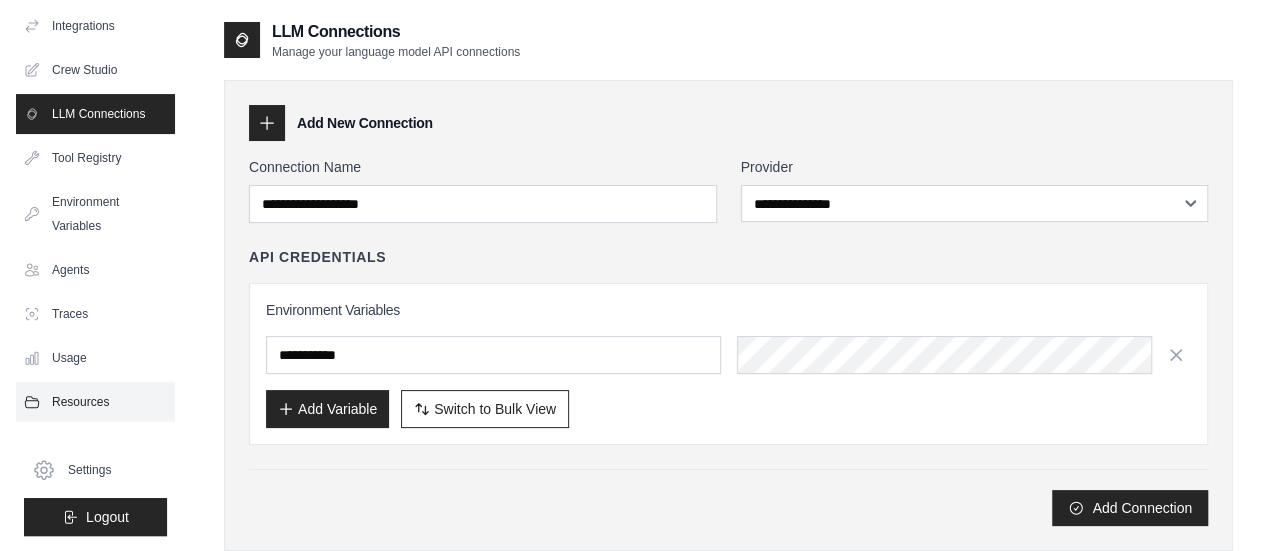 click on "Resources" at bounding box center [95, 402] 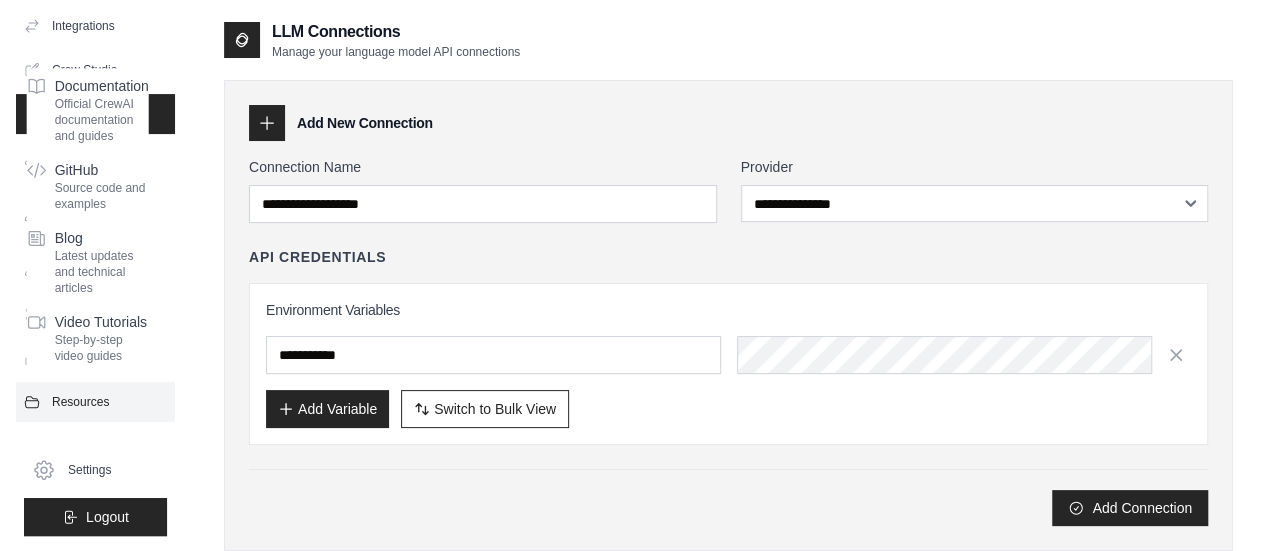 click on "Resources" at bounding box center [95, 402] 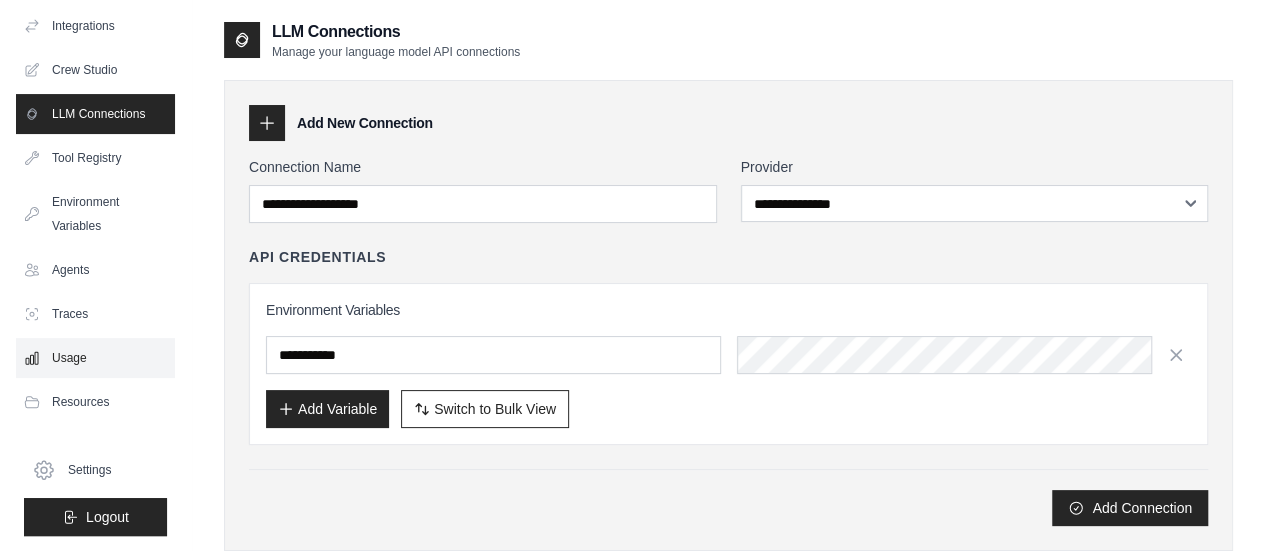 click on "Usage" at bounding box center (95, 358) 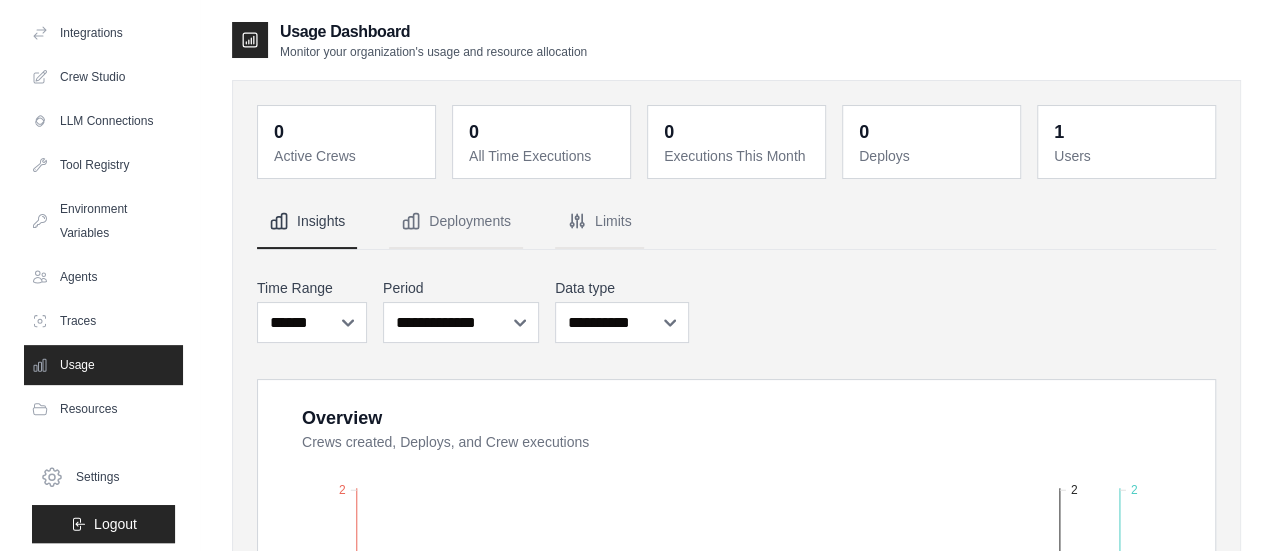 scroll, scrollTop: 166, scrollLeft: 0, axis: vertical 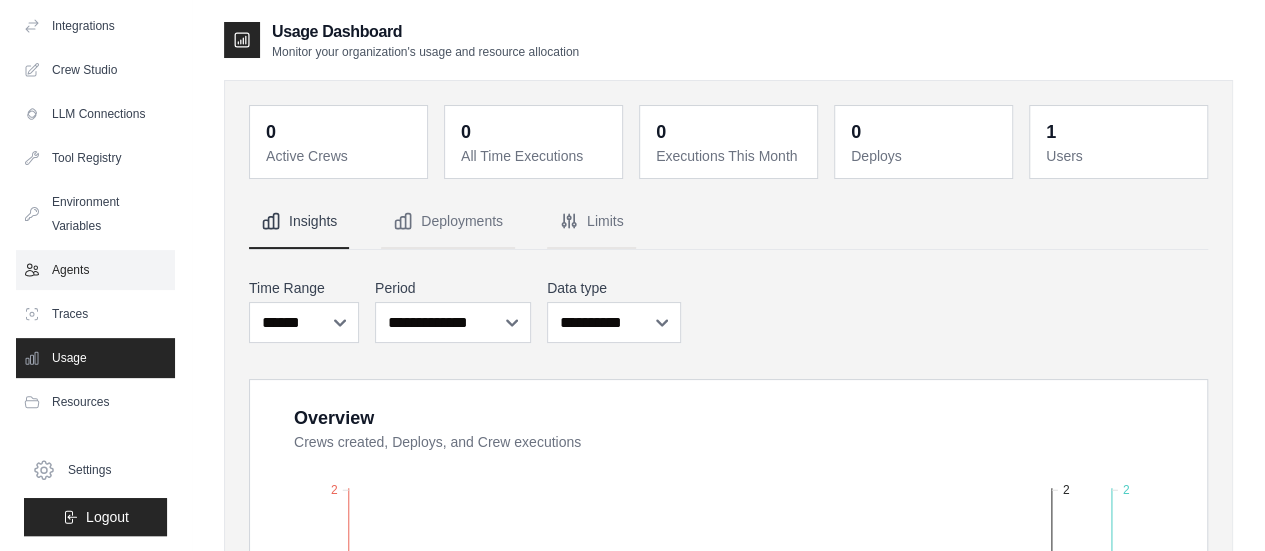 click on "Agents" at bounding box center (95, 270) 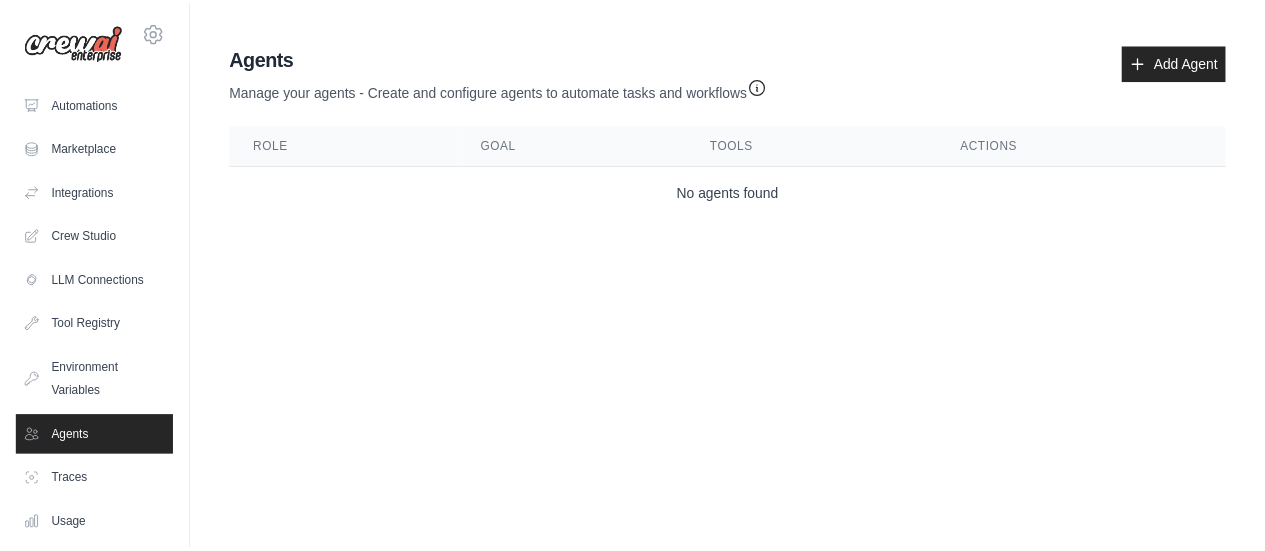scroll, scrollTop: 100, scrollLeft: 0, axis: vertical 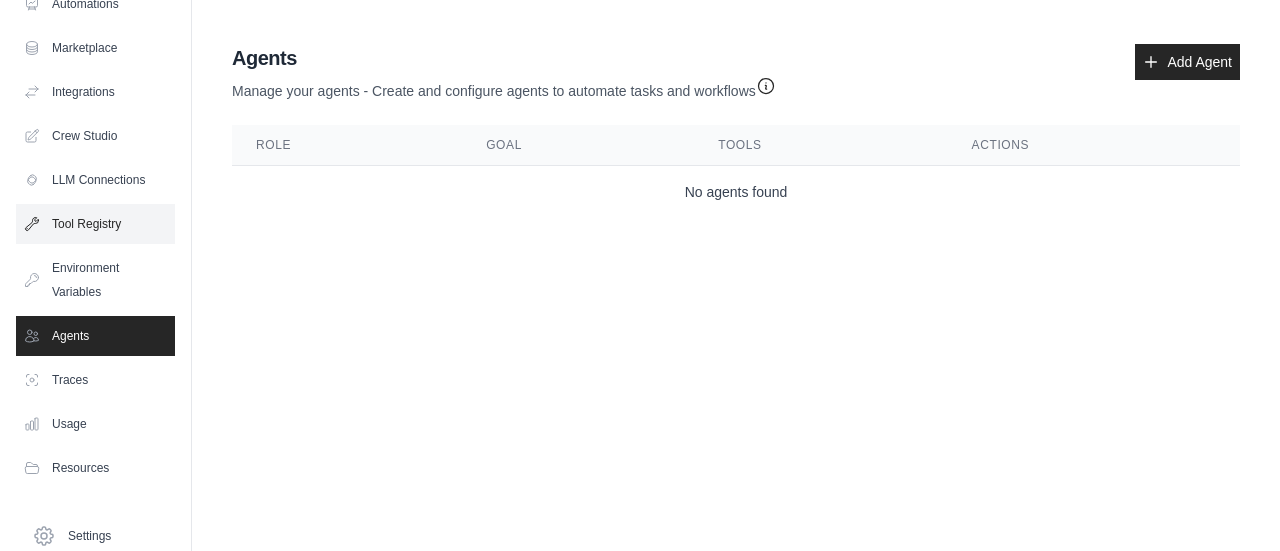 click on "Tool Registry" at bounding box center [95, 224] 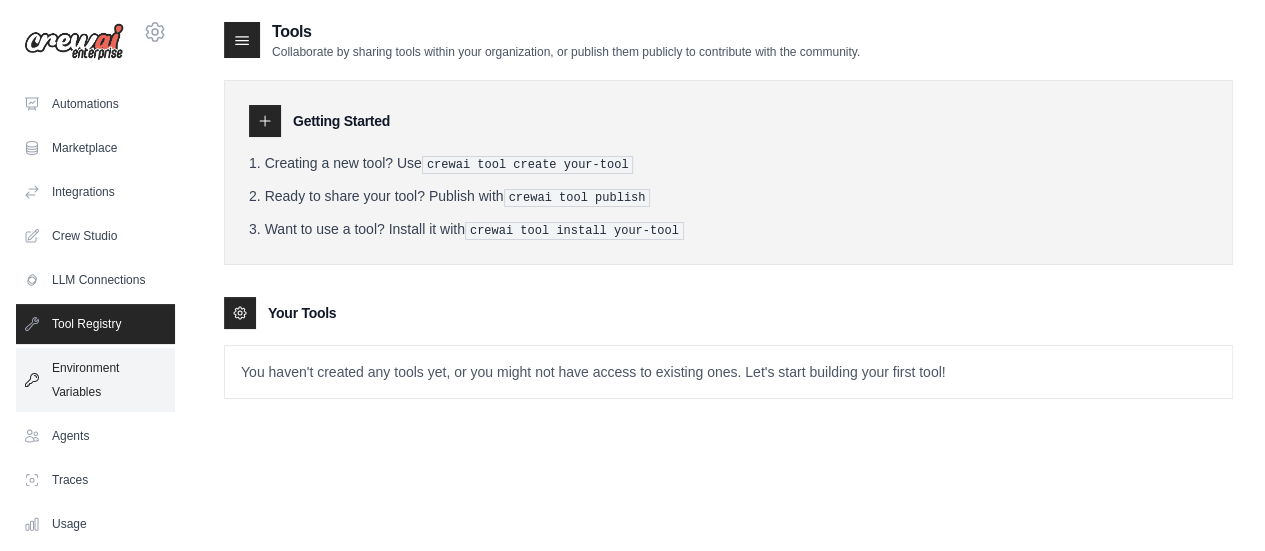 click on "Environment Variables" at bounding box center [95, 380] 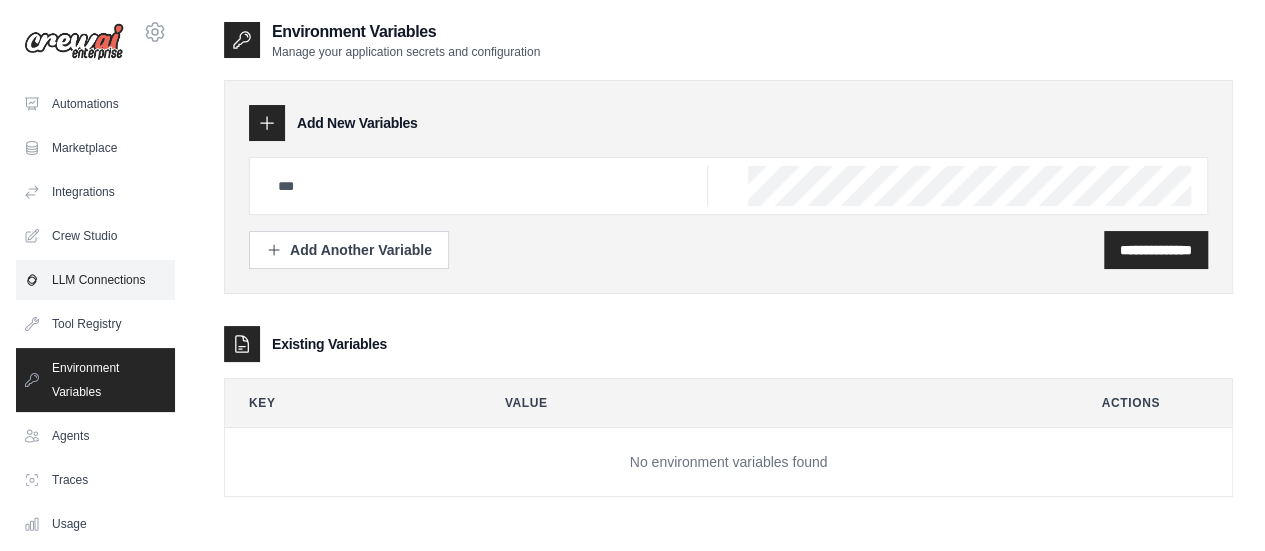 click on "LLM Connections" at bounding box center (95, 280) 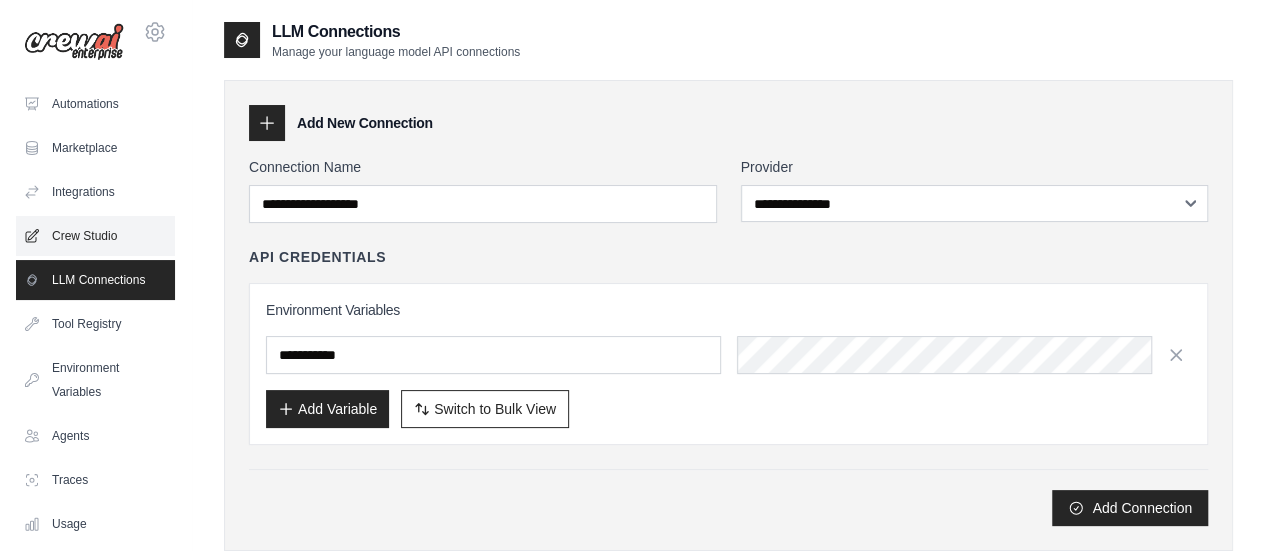 click on "Crew Studio" at bounding box center (95, 236) 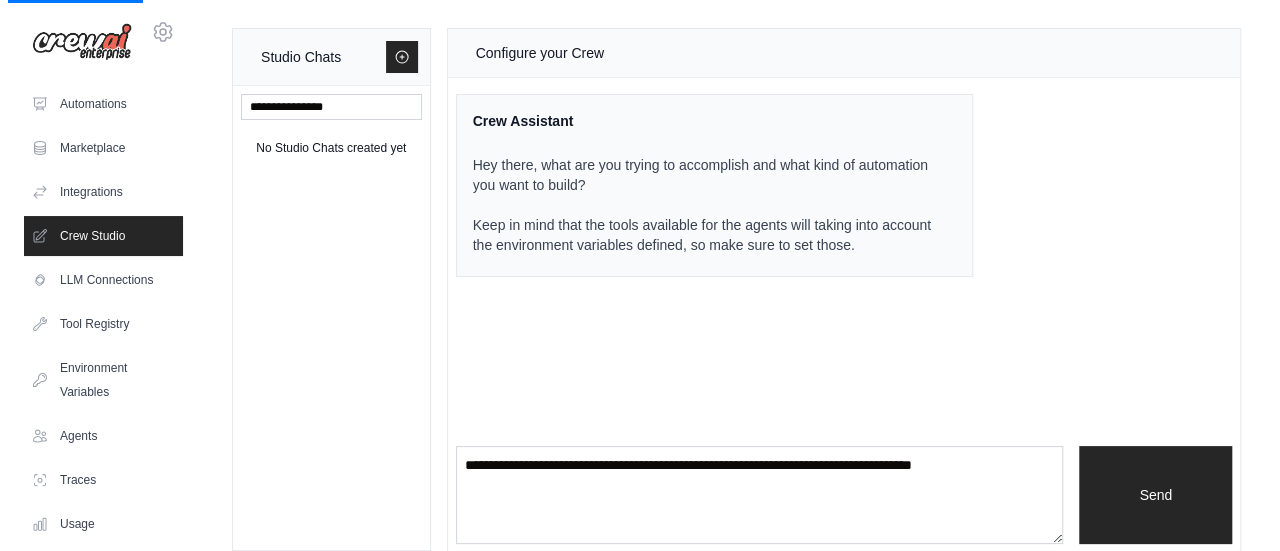 scroll, scrollTop: 166, scrollLeft: 0, axis: vertical 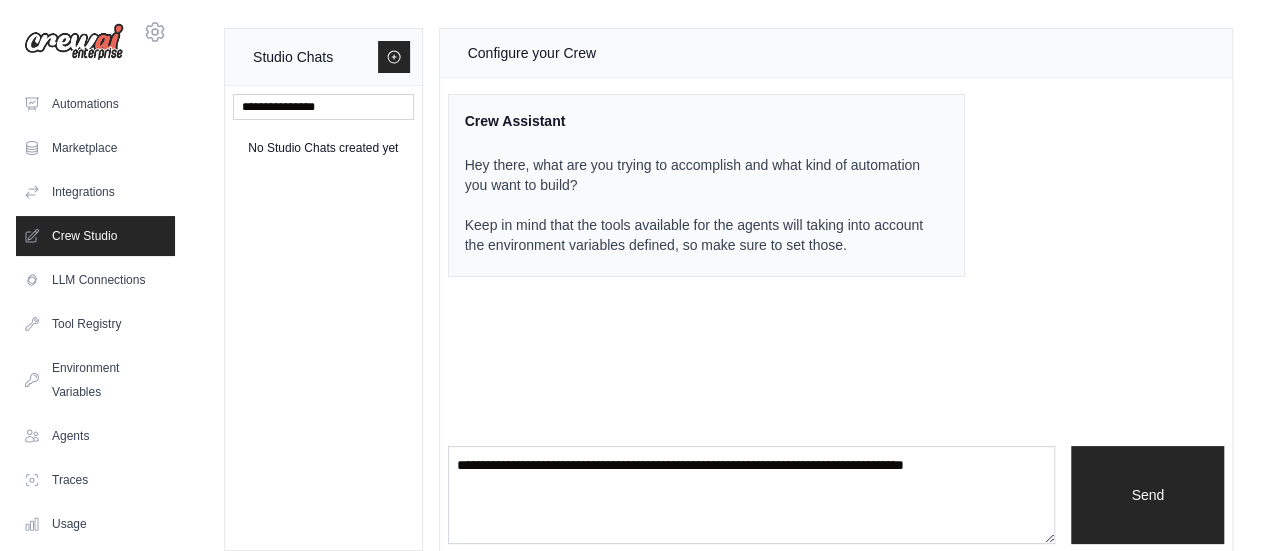 click on "Automations
Marketplace
Integrations
Crew Studio
LLM Connections" at bounding box center (95, 336) 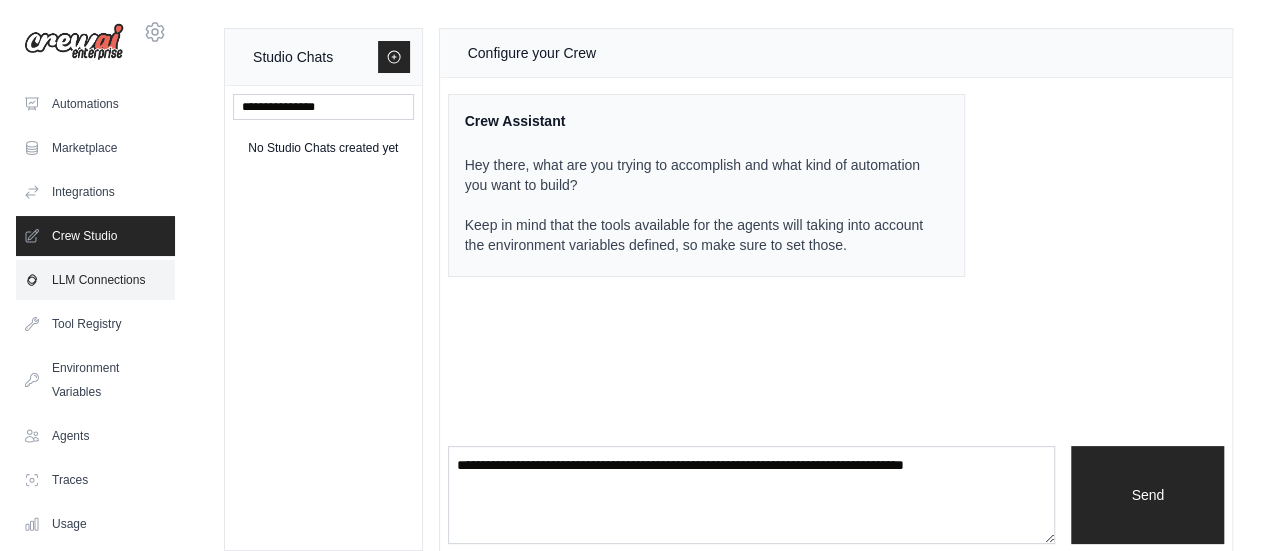 click on "LLM Connections" at bounding box center (95, 280) 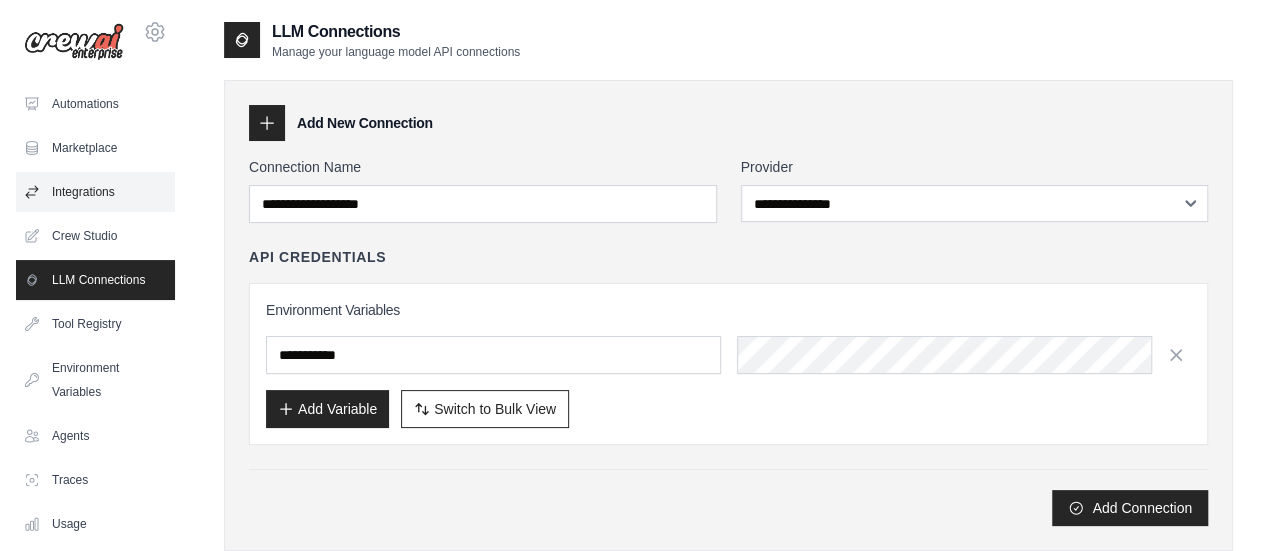 click on "Integrations" at bounding box center (95, 192) 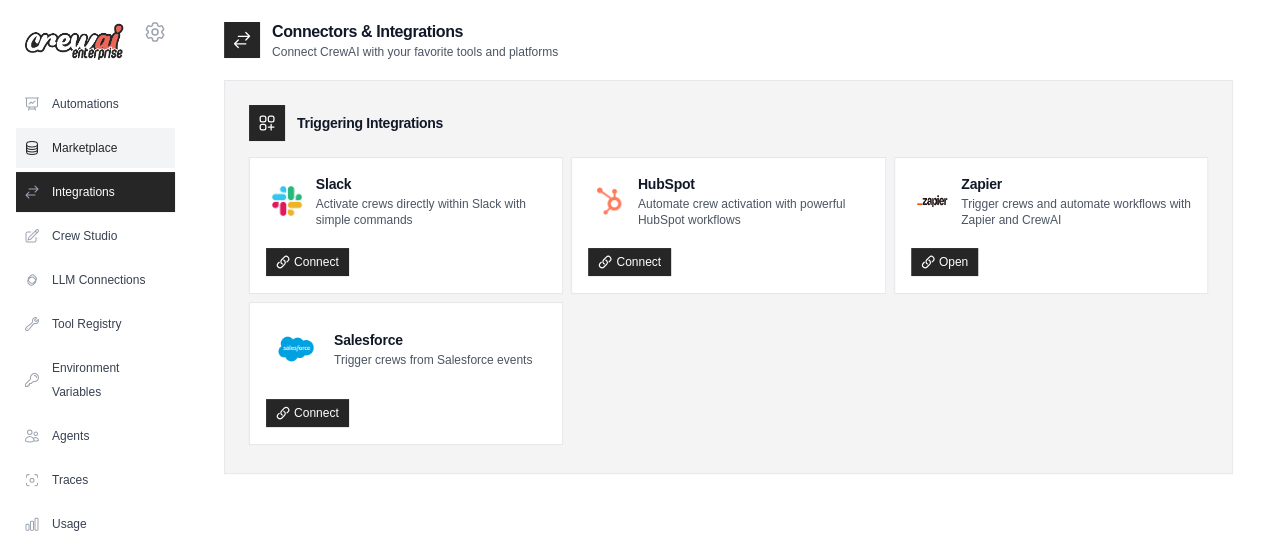 click on "Marketplace" at bounding box center (95, 148) 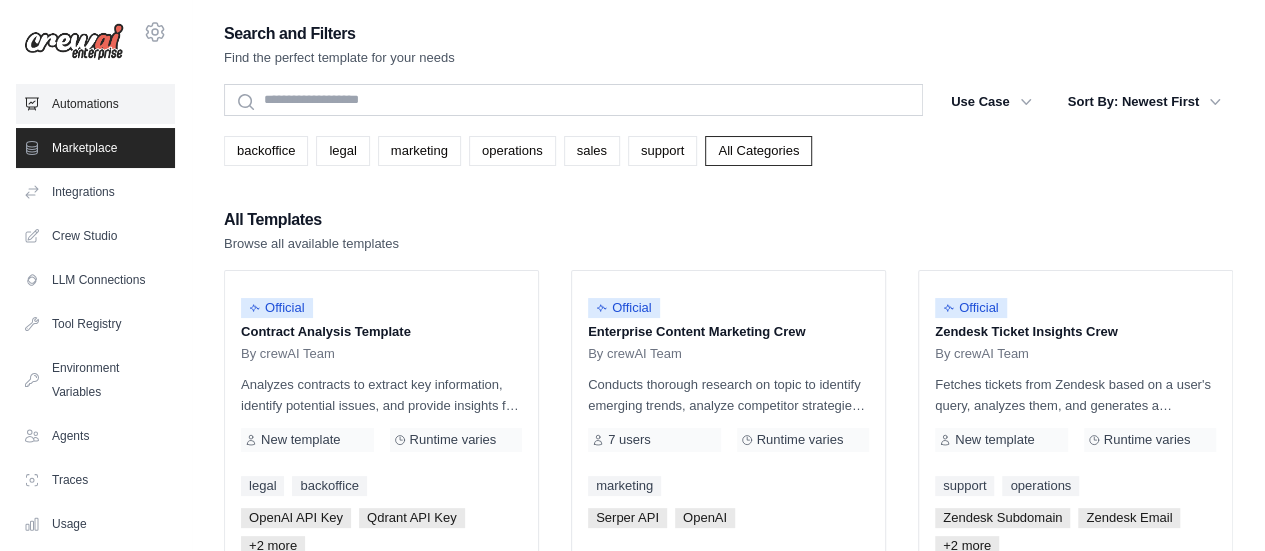 click on "Automations" at bounding box center (95, 104) 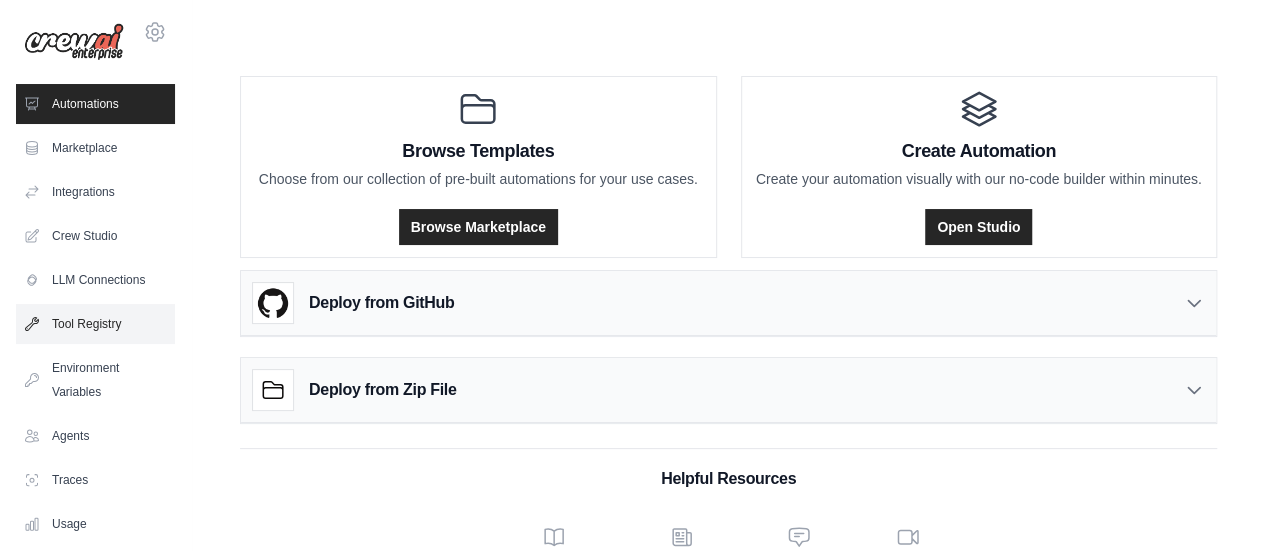click on "Tool Registry" at bounding box center [95, 324] 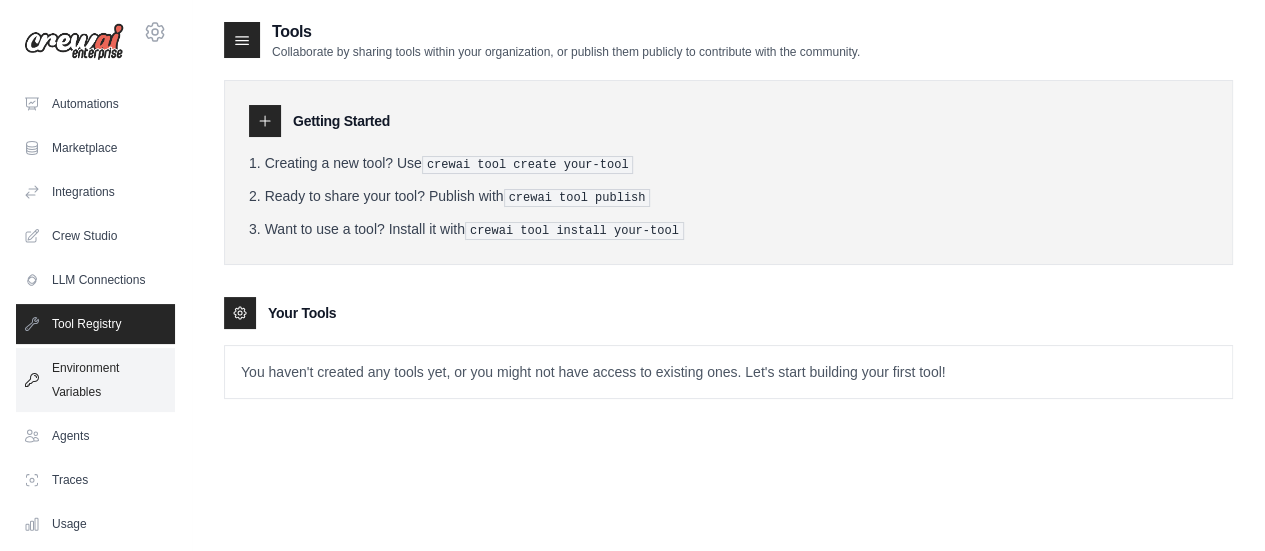 click on "Environment Variables" at bounding box center [95, 380] 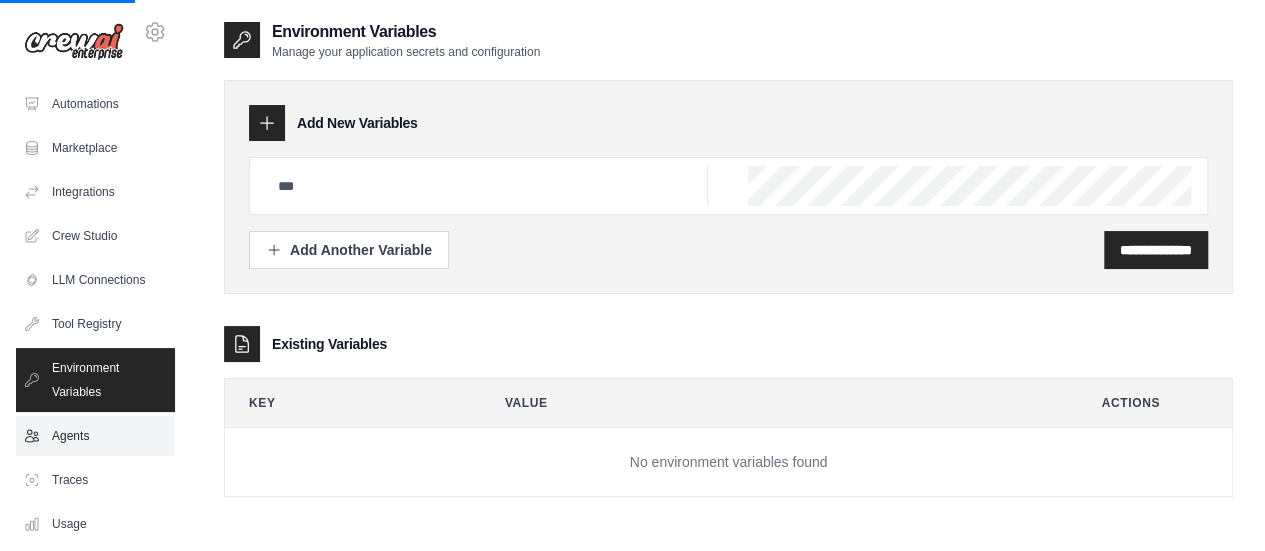click on "Agents" at bounding box center [95, 436] 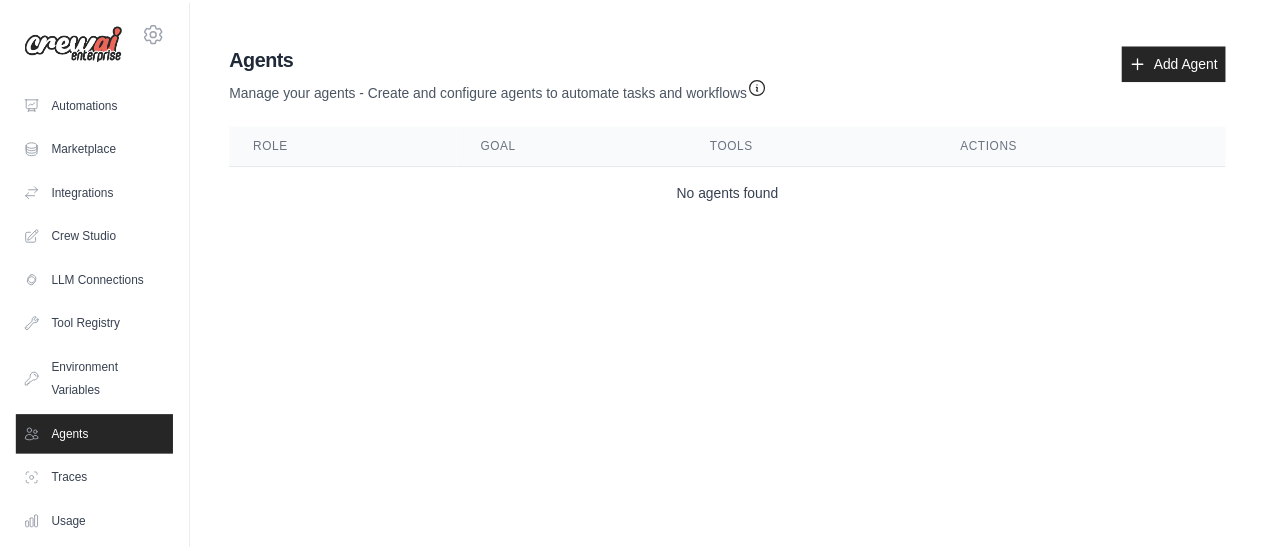 scroll, scrollTop: 166, scrollLeft: 0, axis: vertical 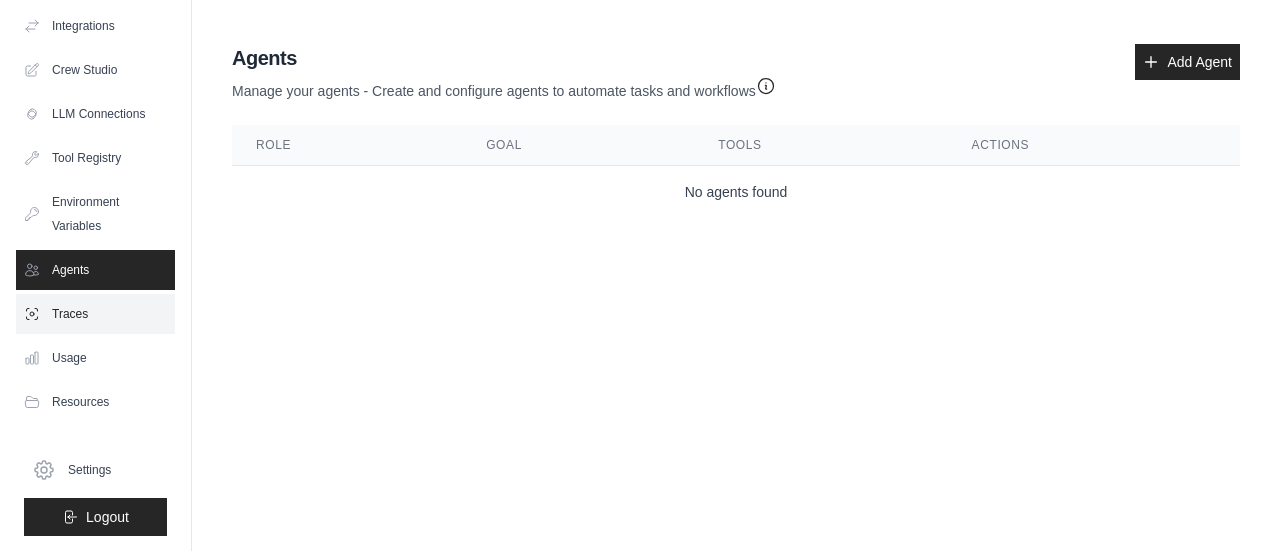 click on "Traces" at bounding box center [95, 314] 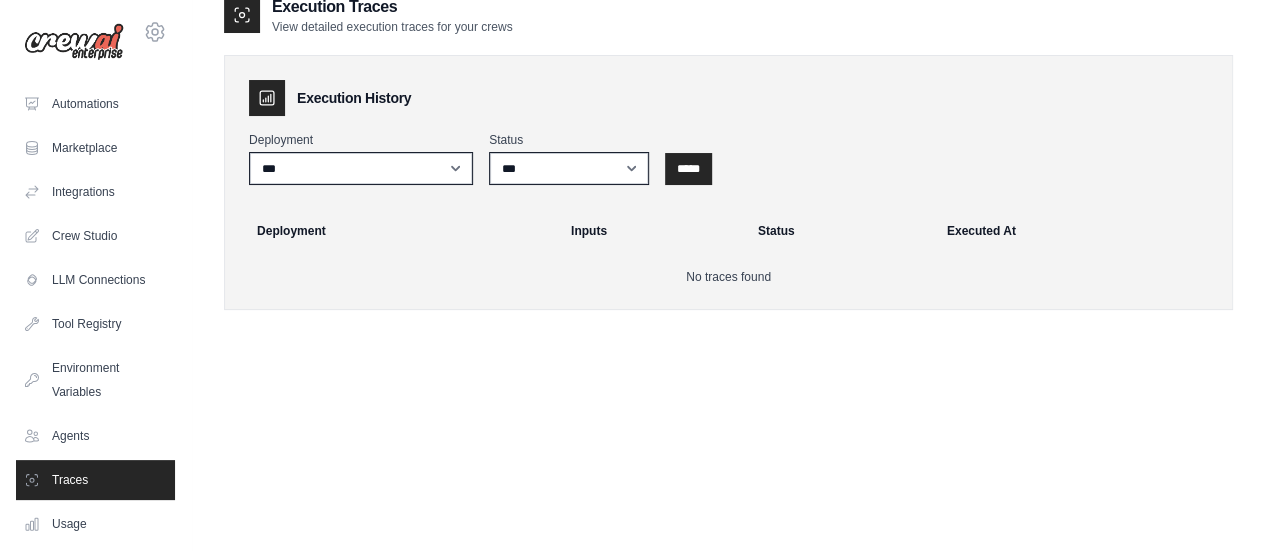 scroll, scrollTop: 40, scrollLeft: 0, axis: vertical 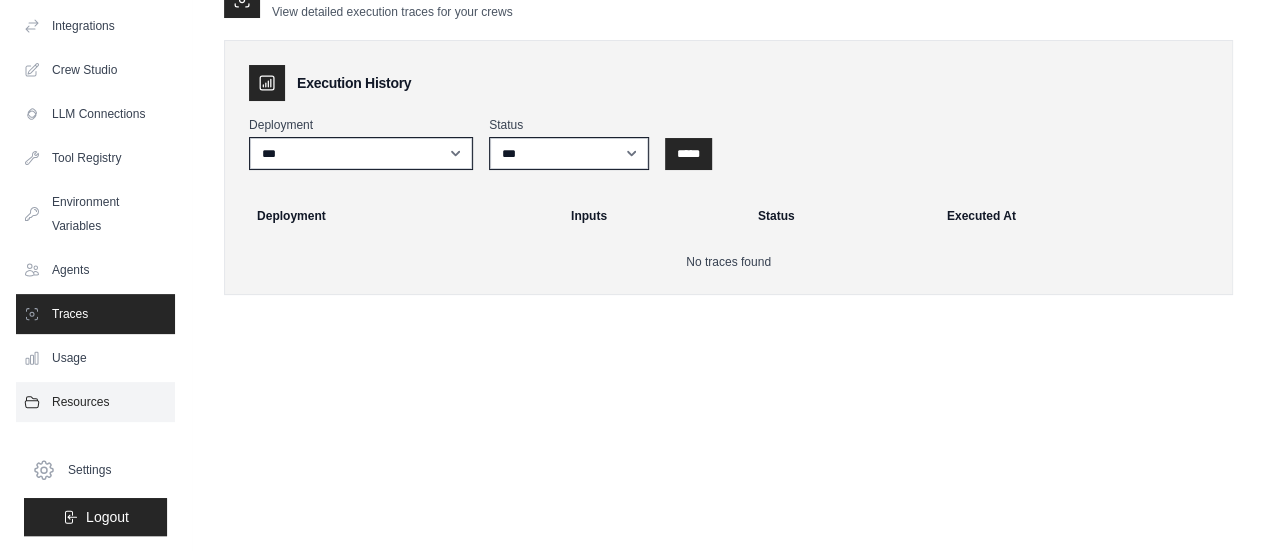 click on "Resources" at bounding box center [95, 402] 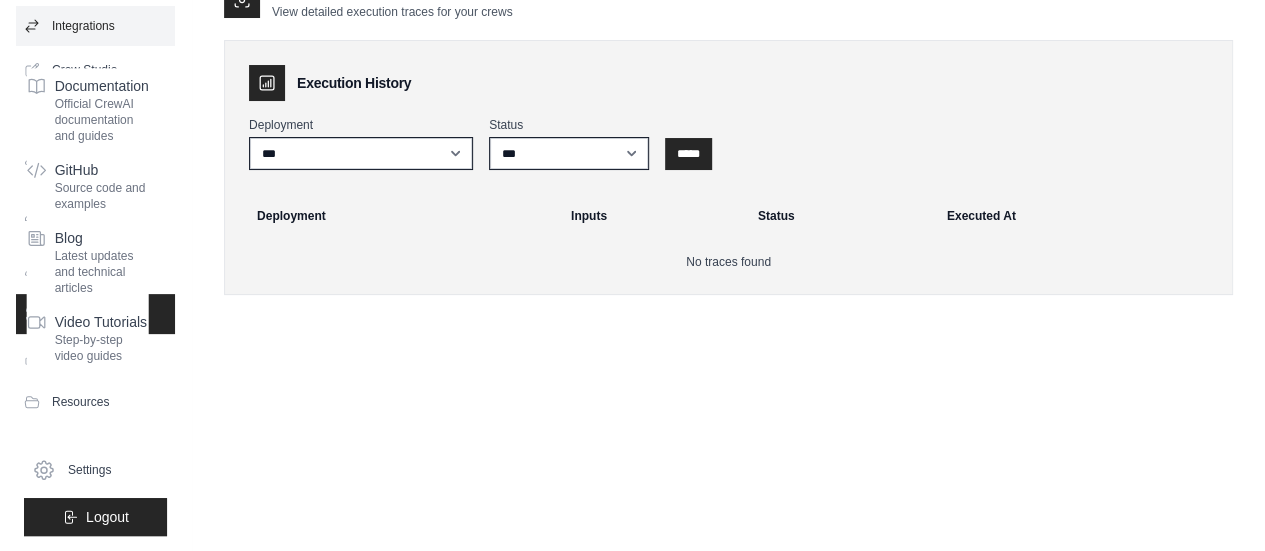 click on "Integrations" at bounding box center [95, 26] 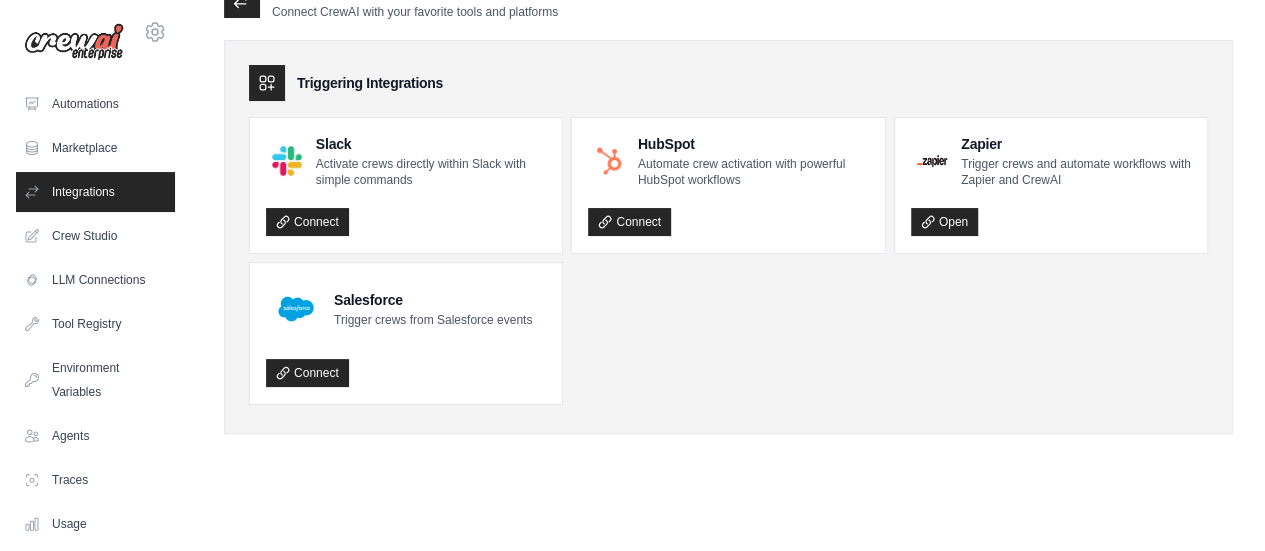 scroll, scrollTop: 0, scrollLeft: 0, axis: both 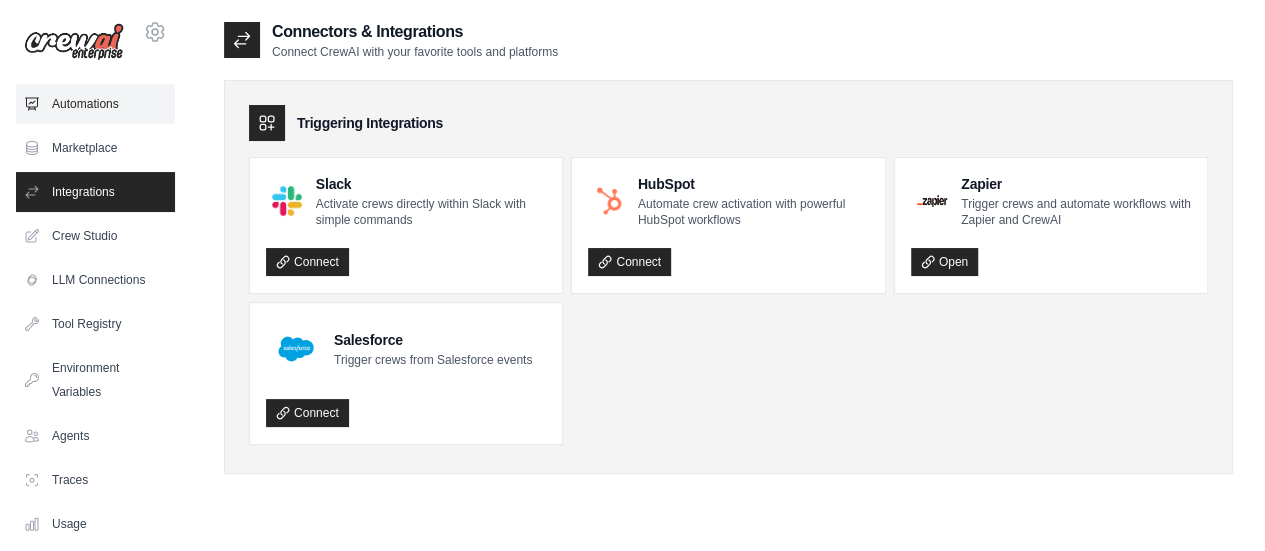 click on "Automations" at bounding box center (95, 104) 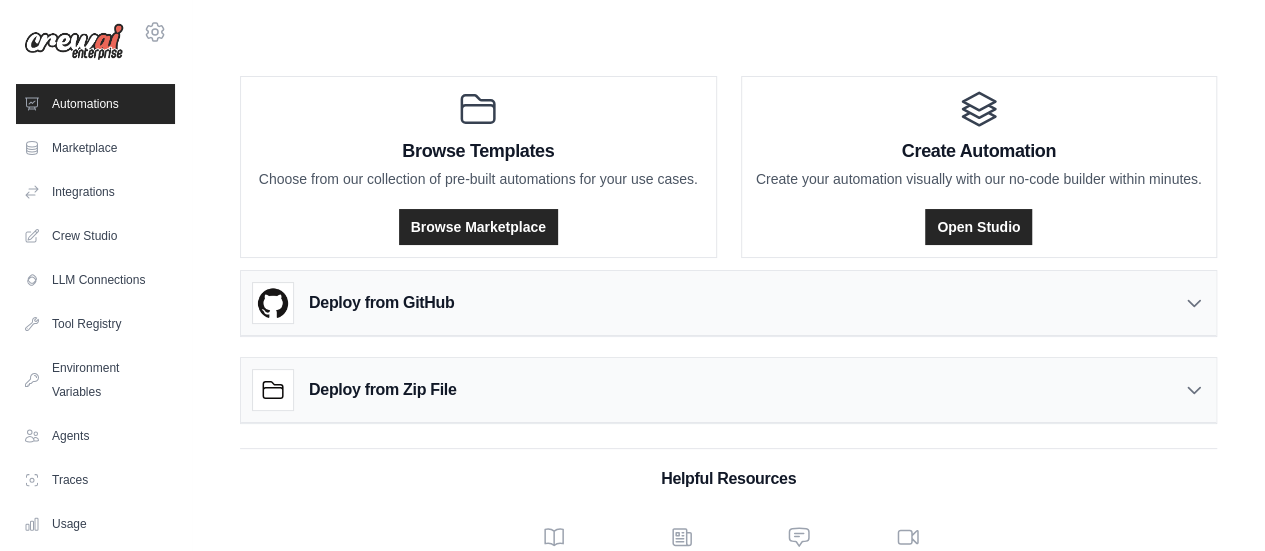 scroll, scrollTop: 166, scrollLeft: 0, axis: vertical 